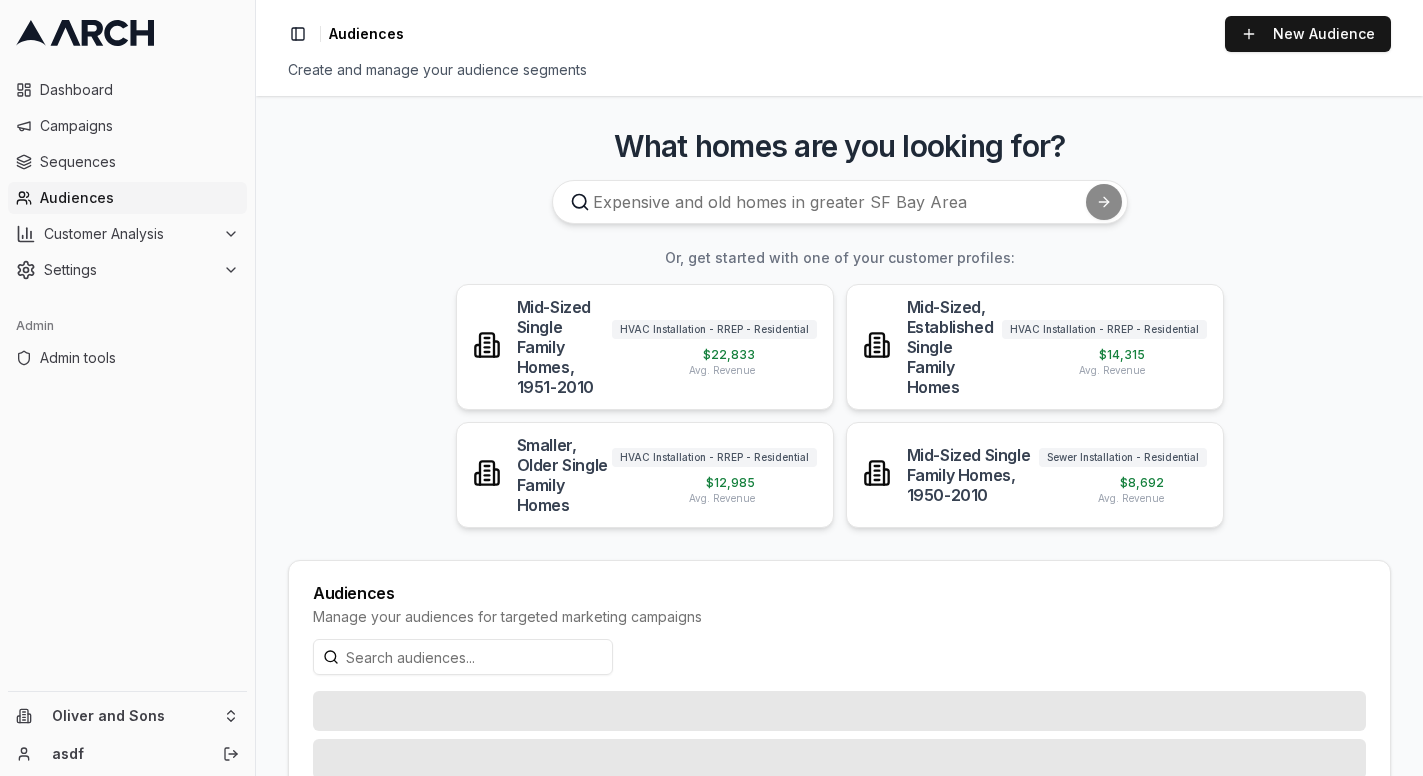 scroll, scrollTop: 0, scrollLeft: 0, axis: both 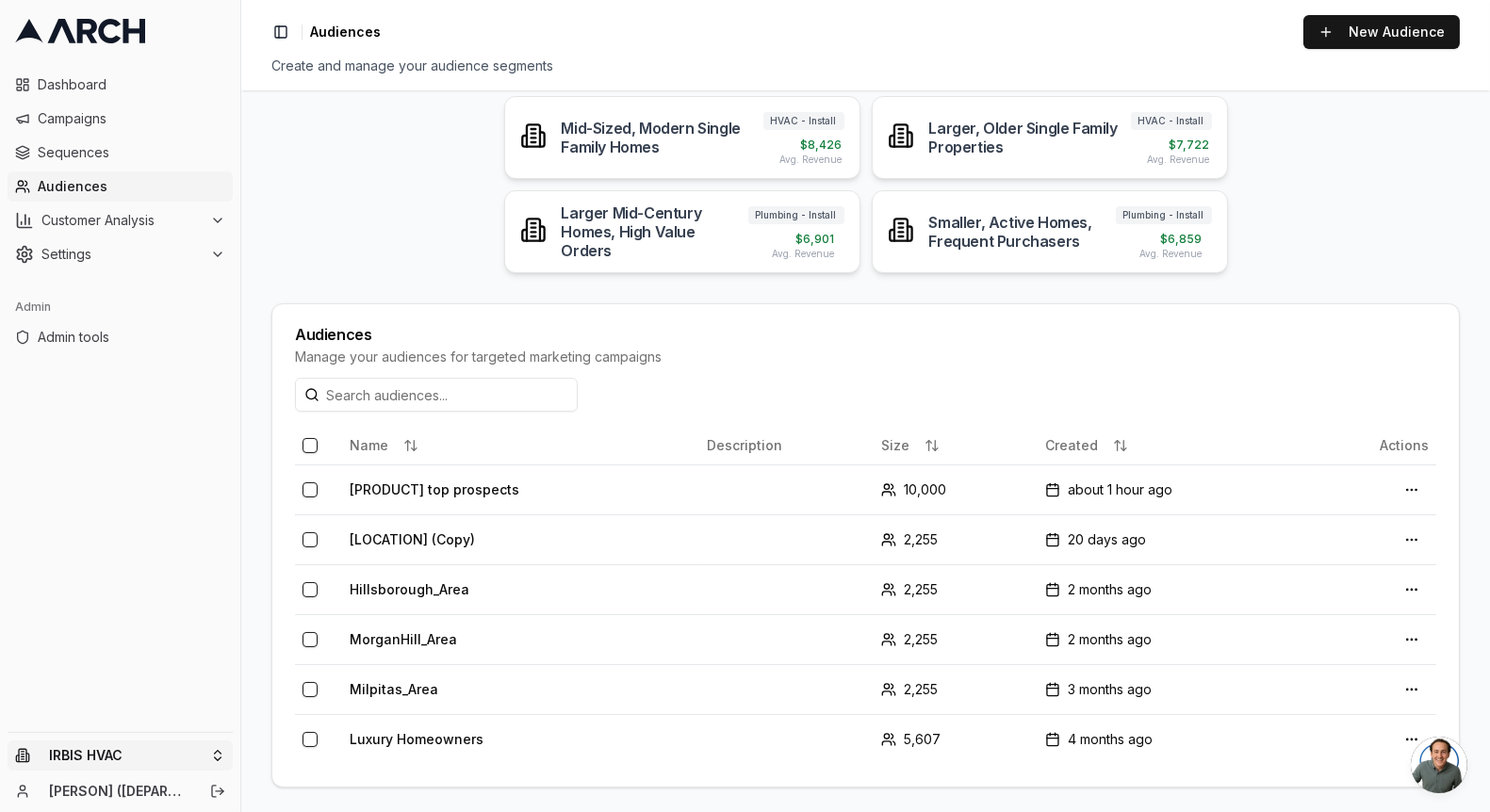 click on "Dashboard Campaigns Sequences Audiences Customer Analysis Settings Admin Admin tools IRBIS HVAC Nic (Arch) Toggle Sidebar Audiences  New Audience Create and manage your audience segments What homes are you looking for? Or, get started with one of your customer profiles: Mid-Sized, Modern Single Family Homes HVAC - Install $ 8,426 Avg. Revenue Larger, Older Single Family Properties HVAC - Install $ 7,722 Avg. Revenue Larger Mid-Century Homes, High Value Orders Plumbing - Install $ 6,901 Avg. Revenue Smaller, Active Homes, Frequent Purchasers Plumbing - Install $ 6,859 Avg. Revenue Audiences Manage your audiences for targeted marketing campaigns Name Description Size Created Actions Quilt Heat Pump top prospects 10,000 about 1 hour ago Open menu MorganHill_Area (Copy) 2,255 20 days ago Open menu Hillsborough_Area 2,255 2 months ago Open menu MorganHill_Area 2,255 2 months ago Open menu Milpitas_Area 2,255 3 months ago Open menu Luxury Homeowners 5,607 4 months ago Open menu" at bounding box center [745, 406] 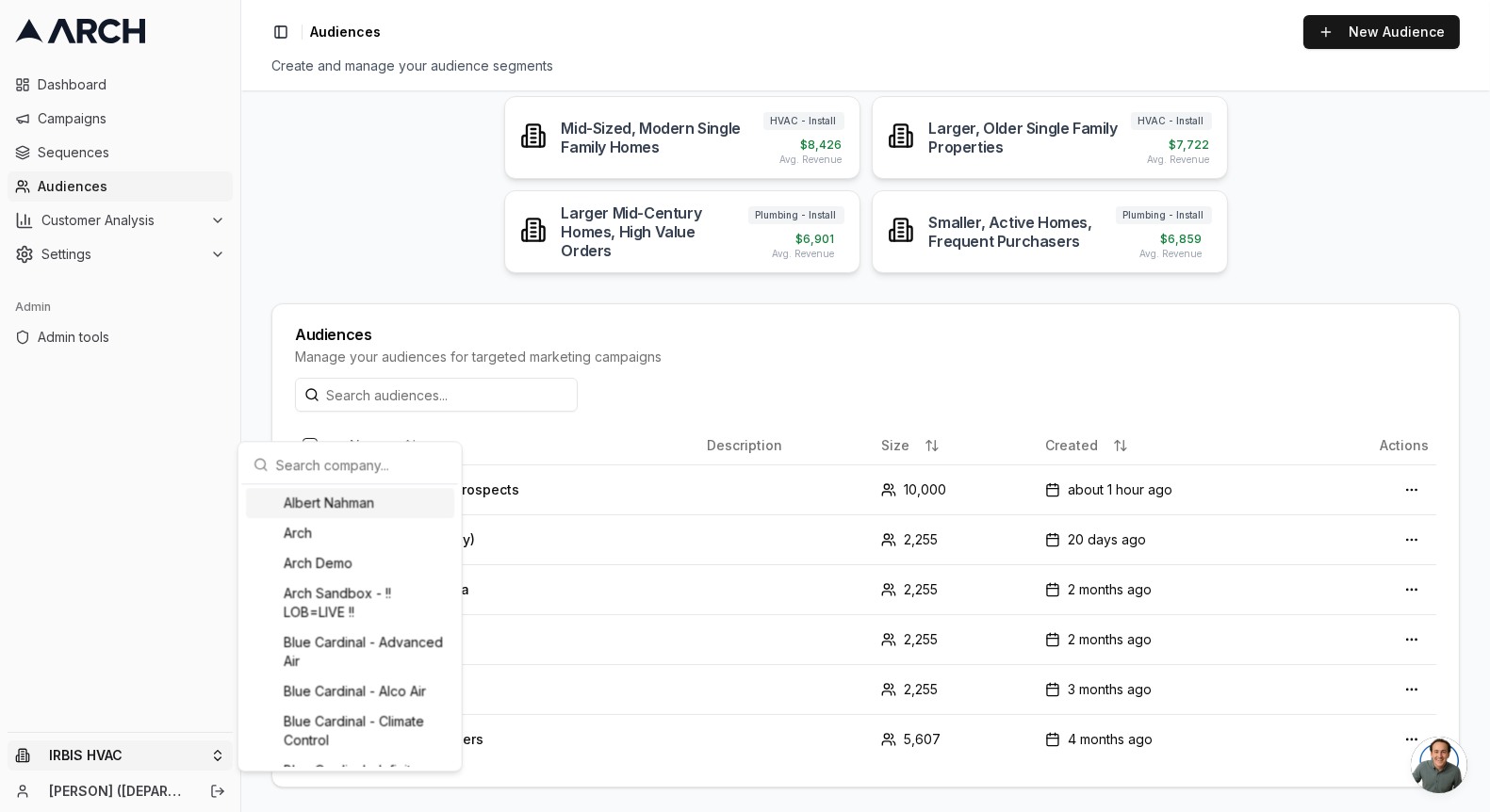 click on "Albert Nahman" at bounding box center [350, 503] 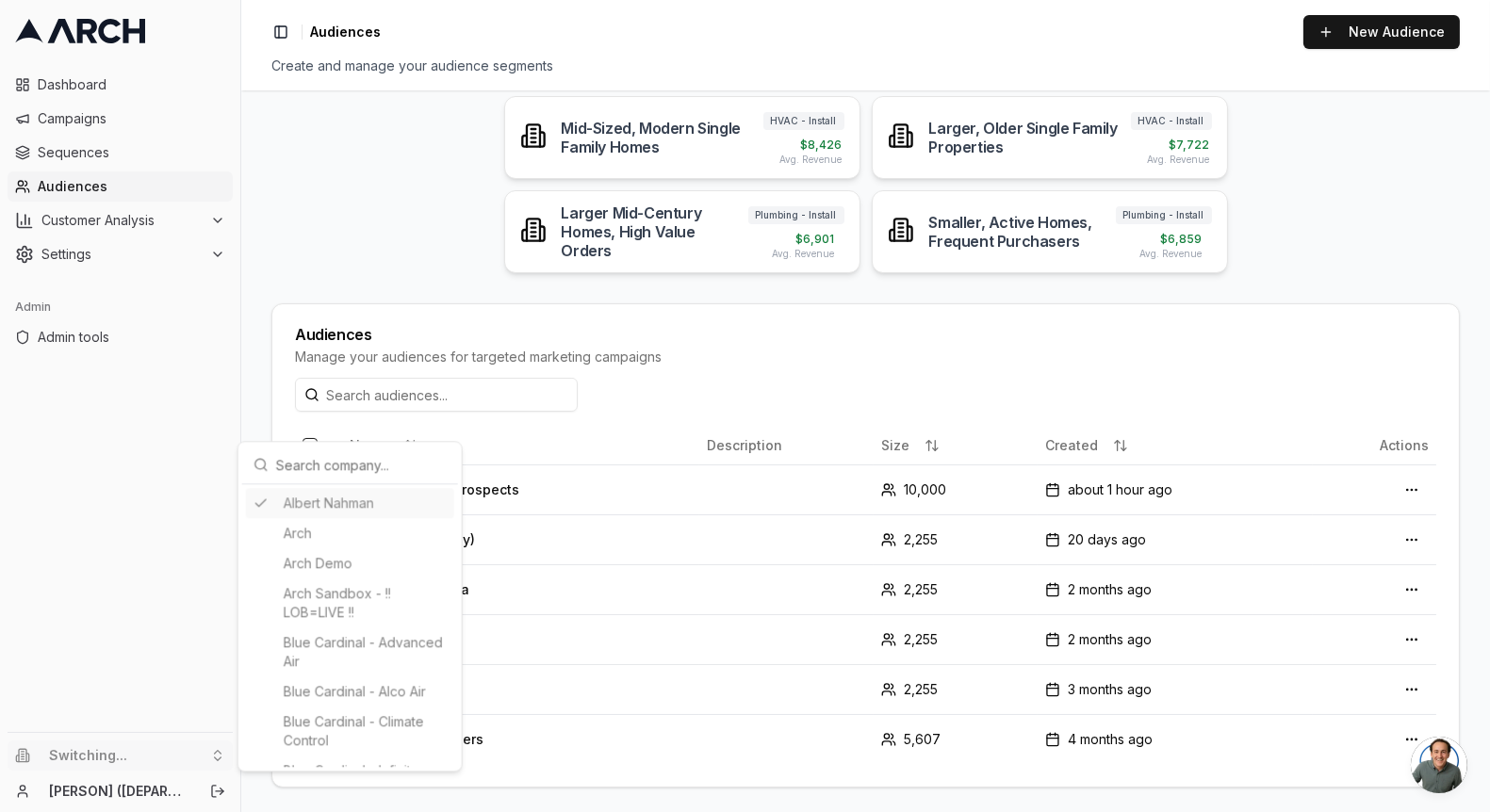 scroll, scrollTop: 0, scrollLeft: 0, axis: both 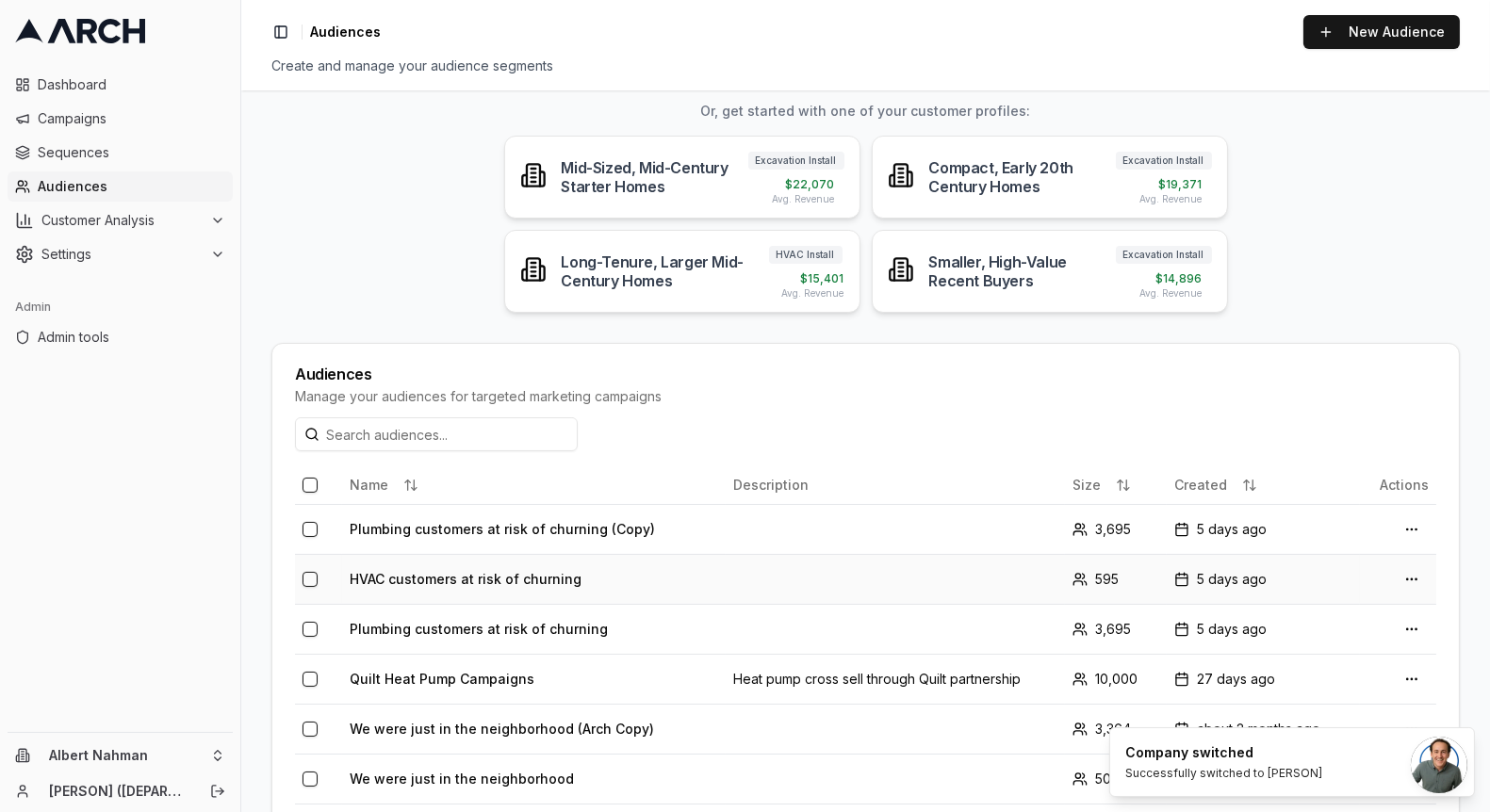 click on "HVAC customers at risk of churning" at bounding box center [533, 578] 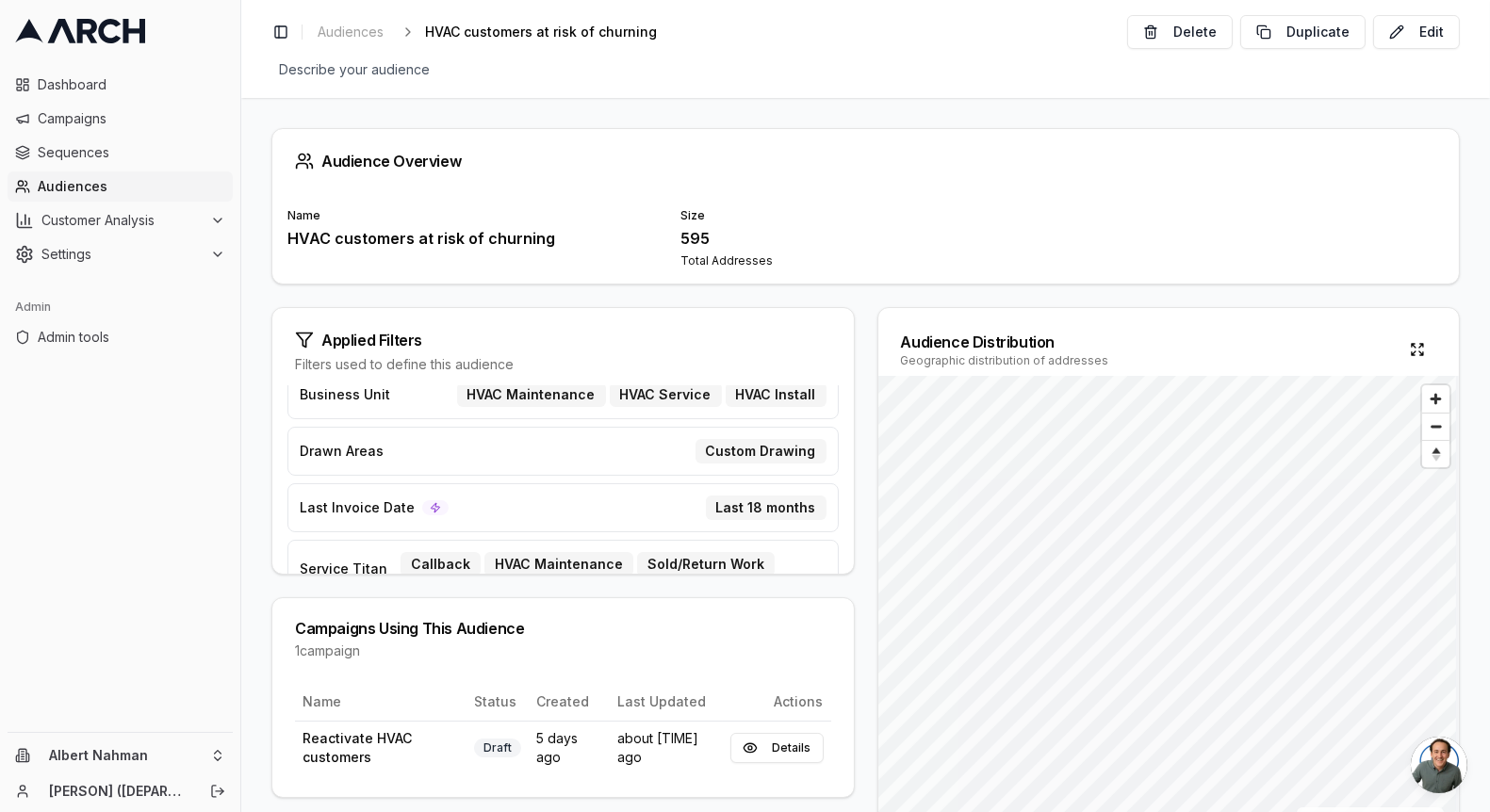 scroll, scrollTop: 33, scrollLeft: 0, axis: vertical 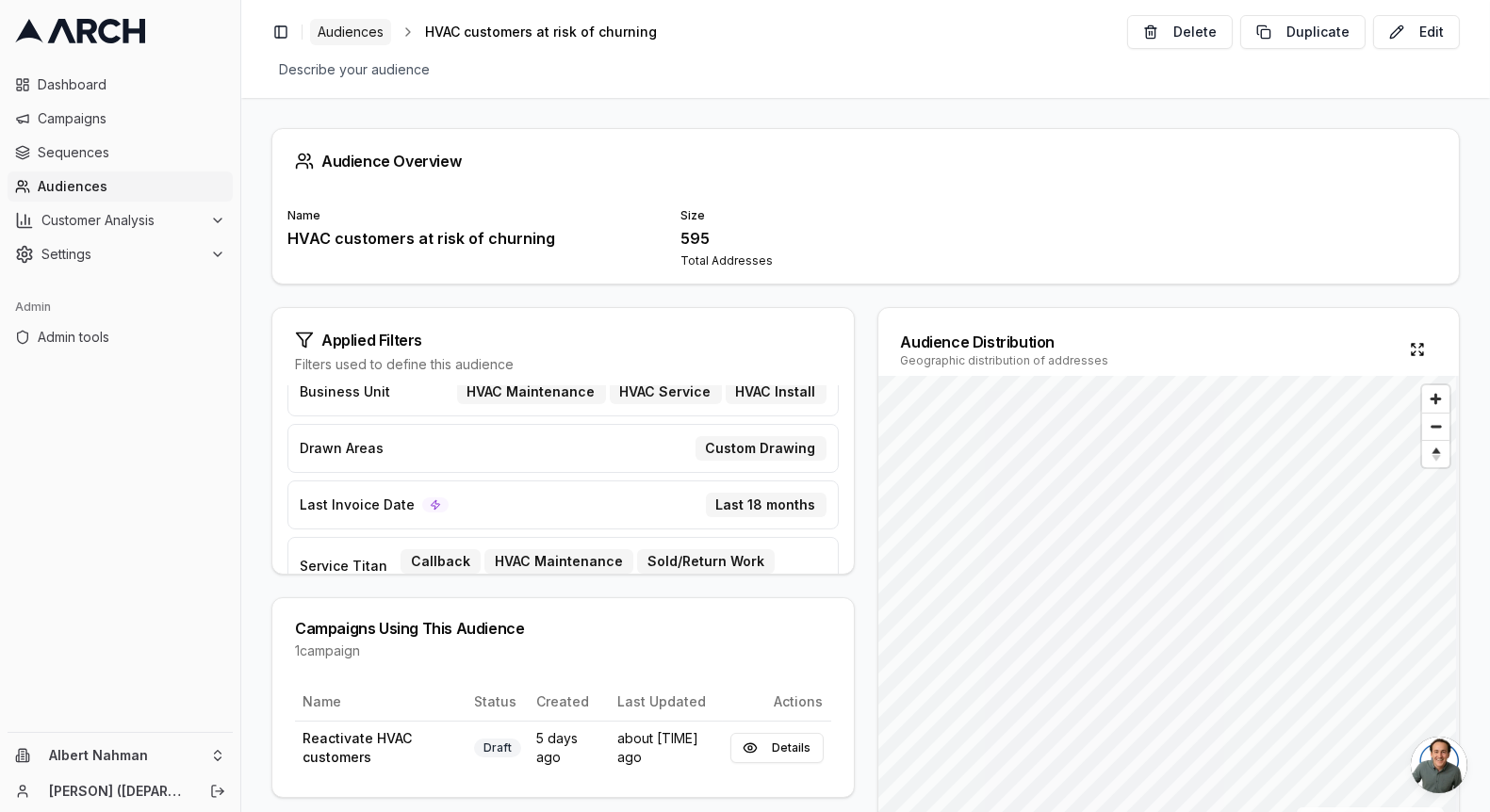 click on "Audiences" at bounding box center (351, 32) 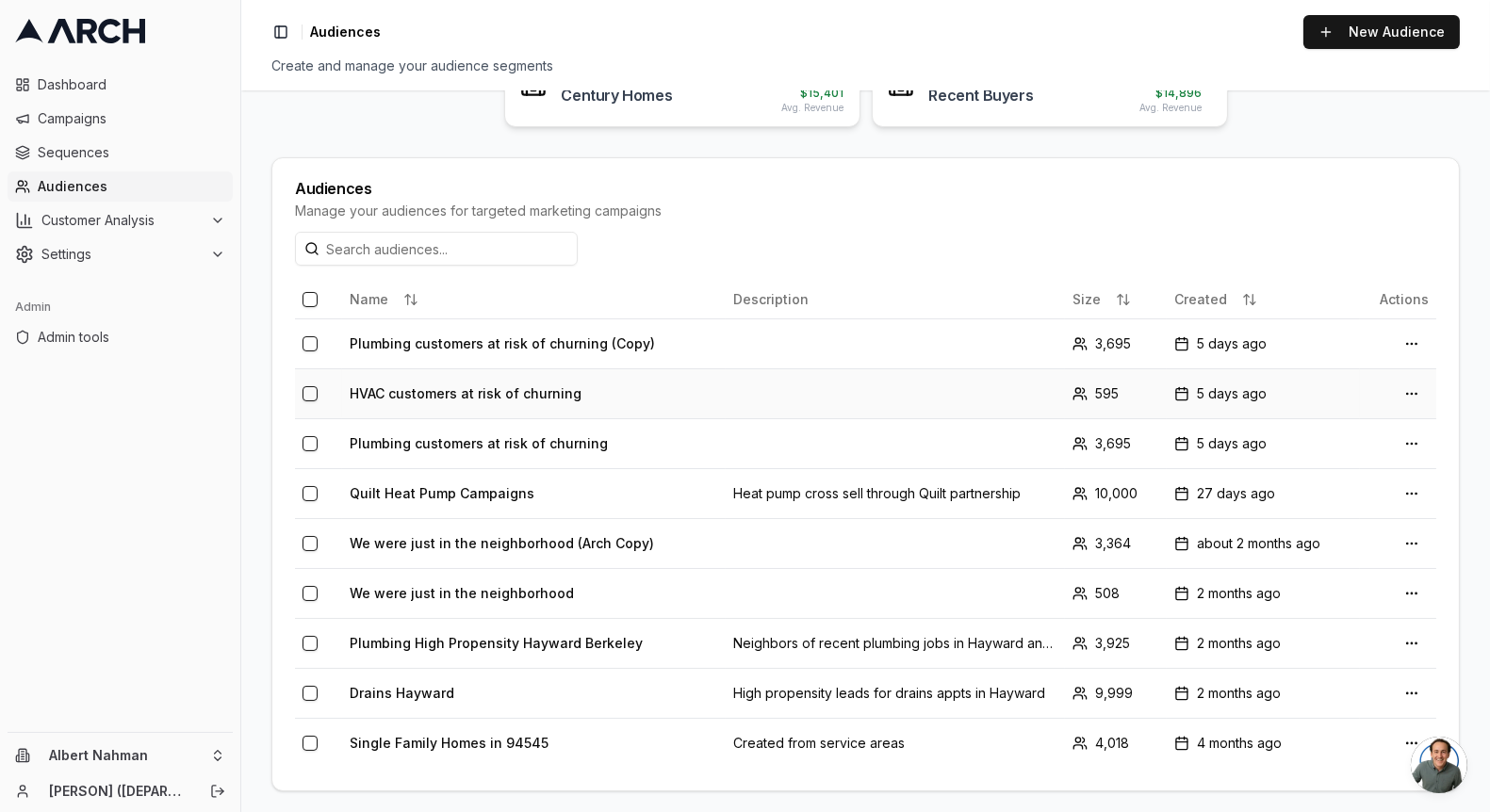 scroll, scrollTop: 318, scrollLeft: 0, axis: vertical 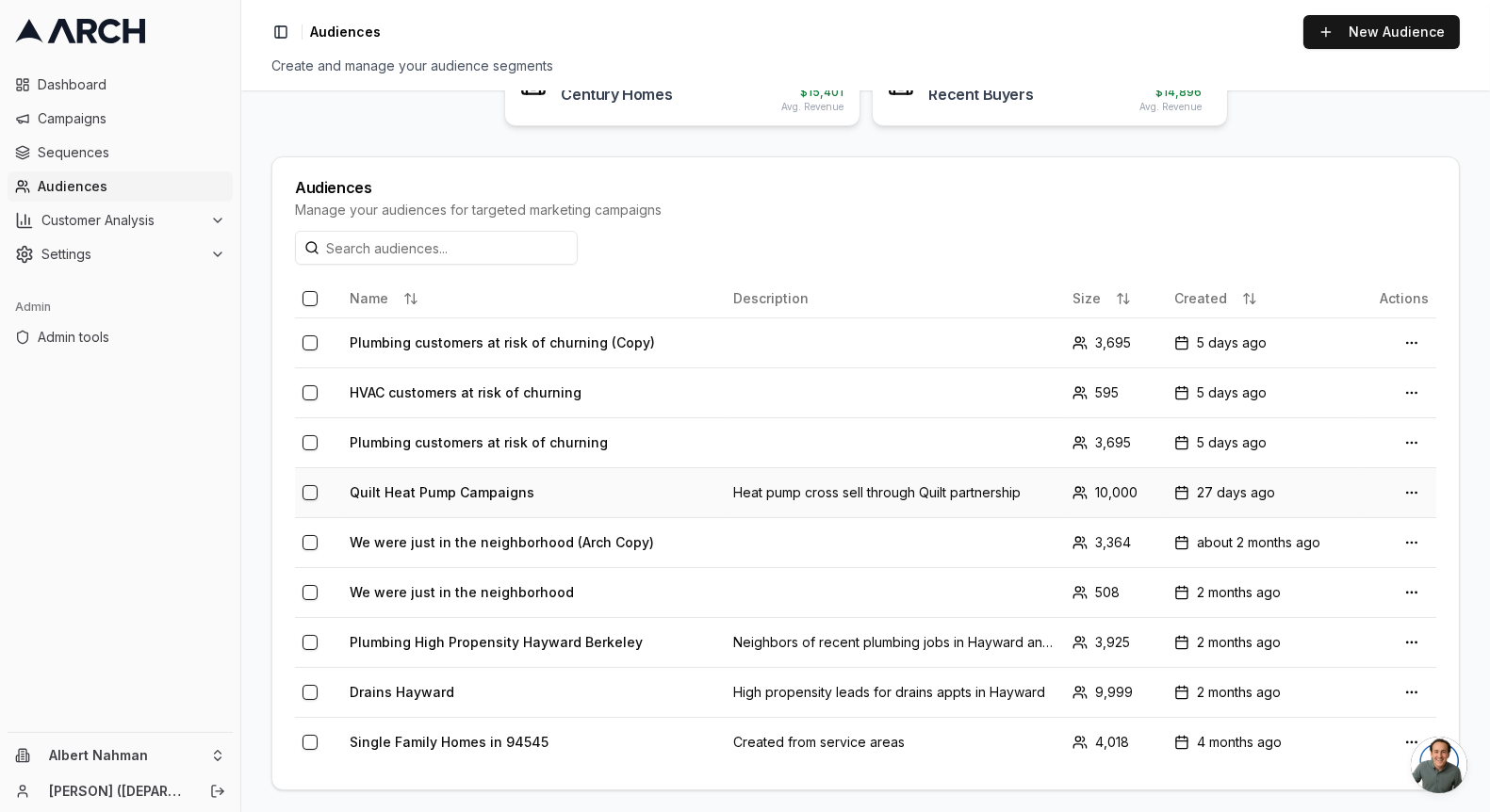 click on "Quilt Heat Pump Campaigns" at bounding box center (533, 492) 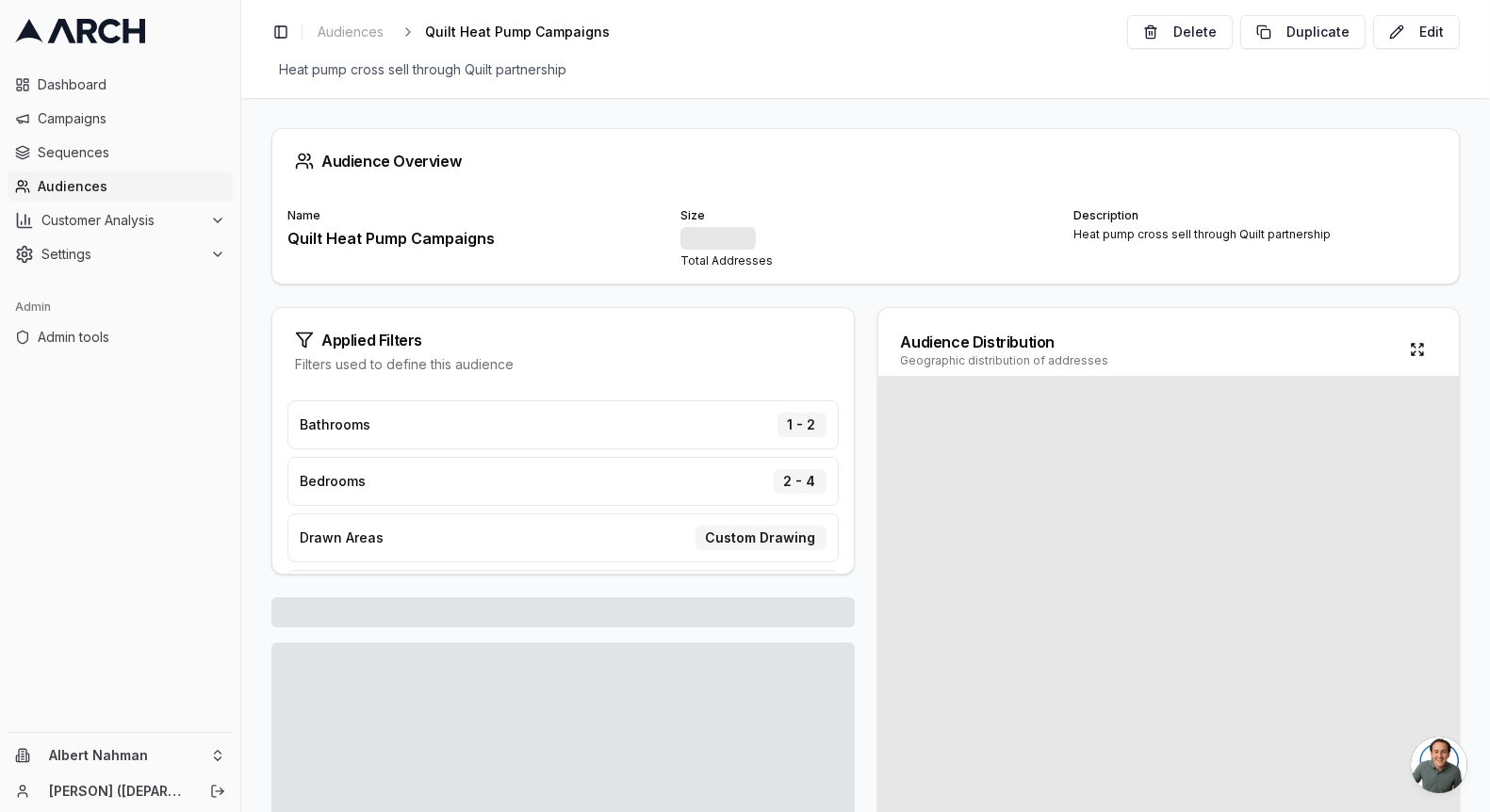 scroll, scrollTop: 162, scrollLeft: 0, axis: vertical 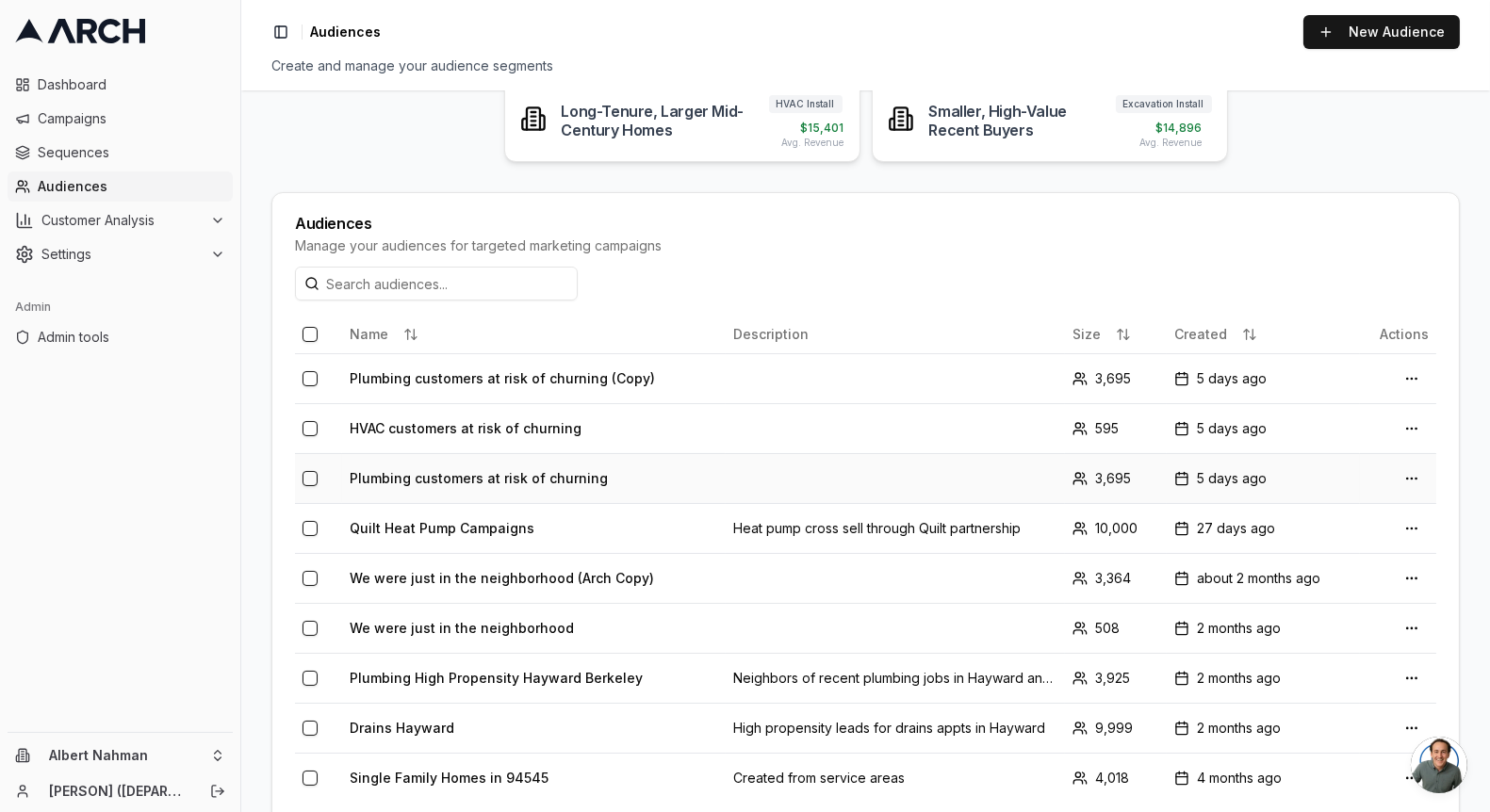 click on "Plumbing customers at risk of churning" at bounding box center [533, 478] 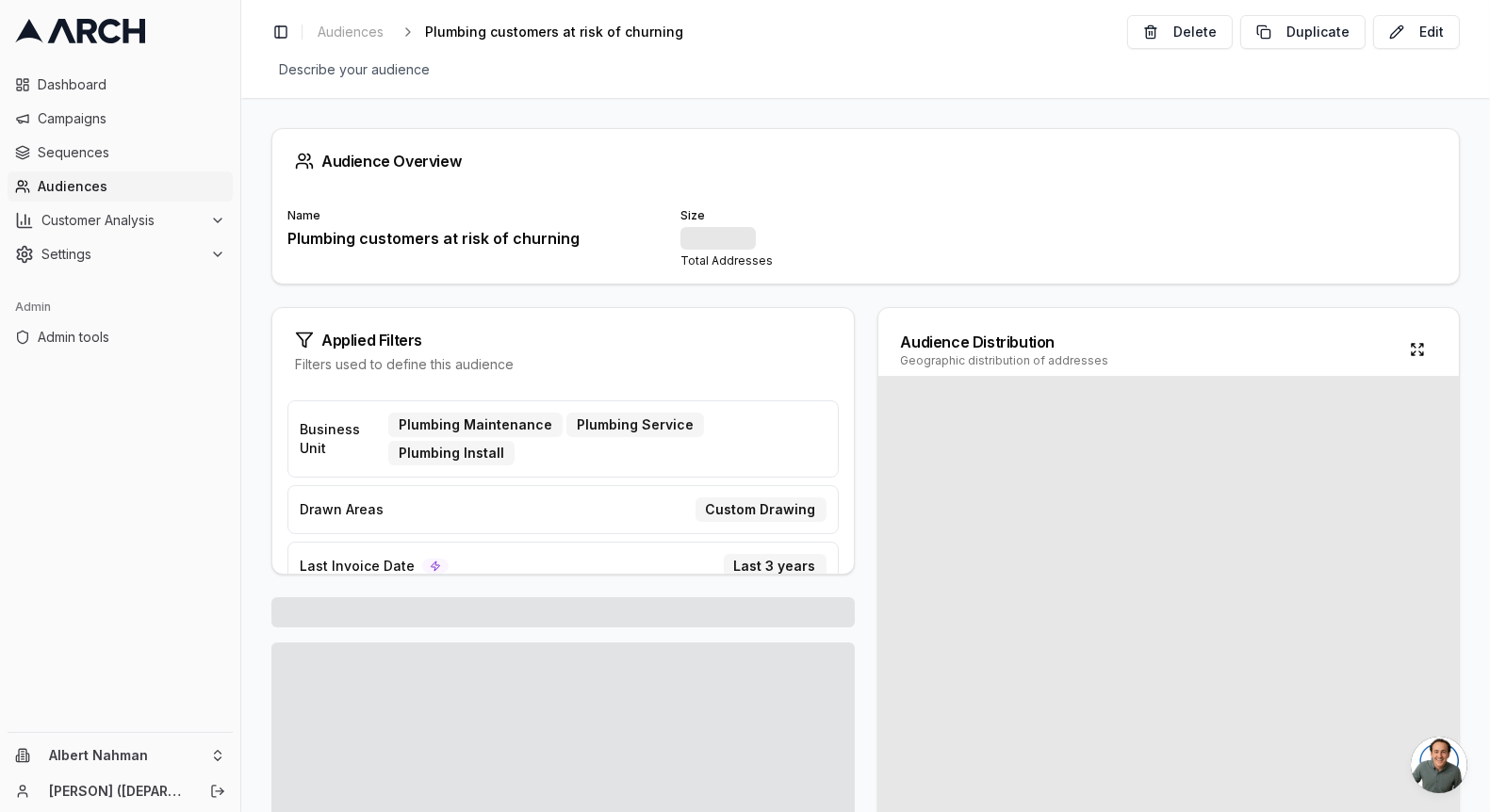 scroll, scrollTop: 80, scrollLeft: 0, axis: vertical 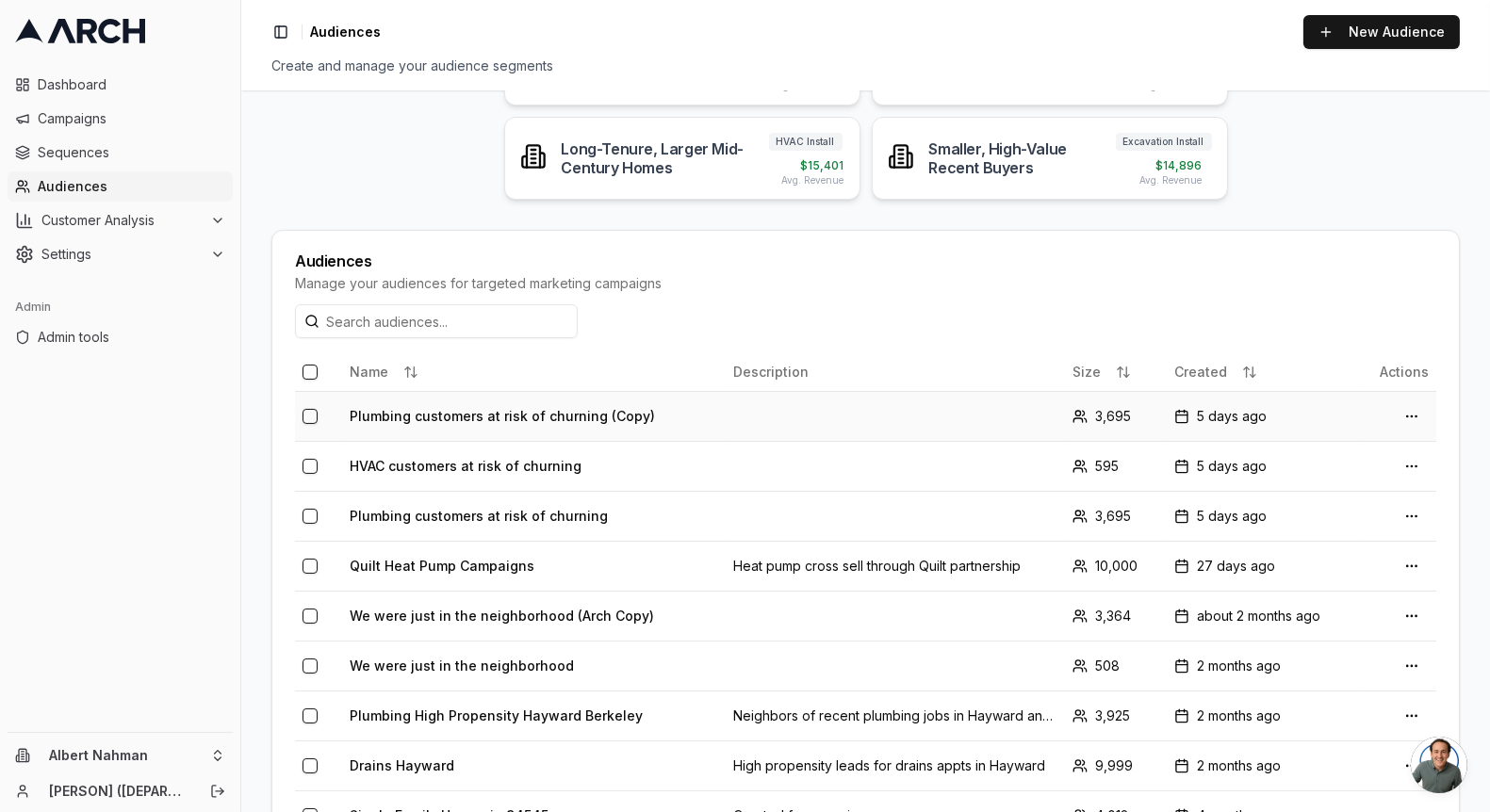click on "Plumbing customers at risk of churning (Copy)" at bounding box center [533, 415] 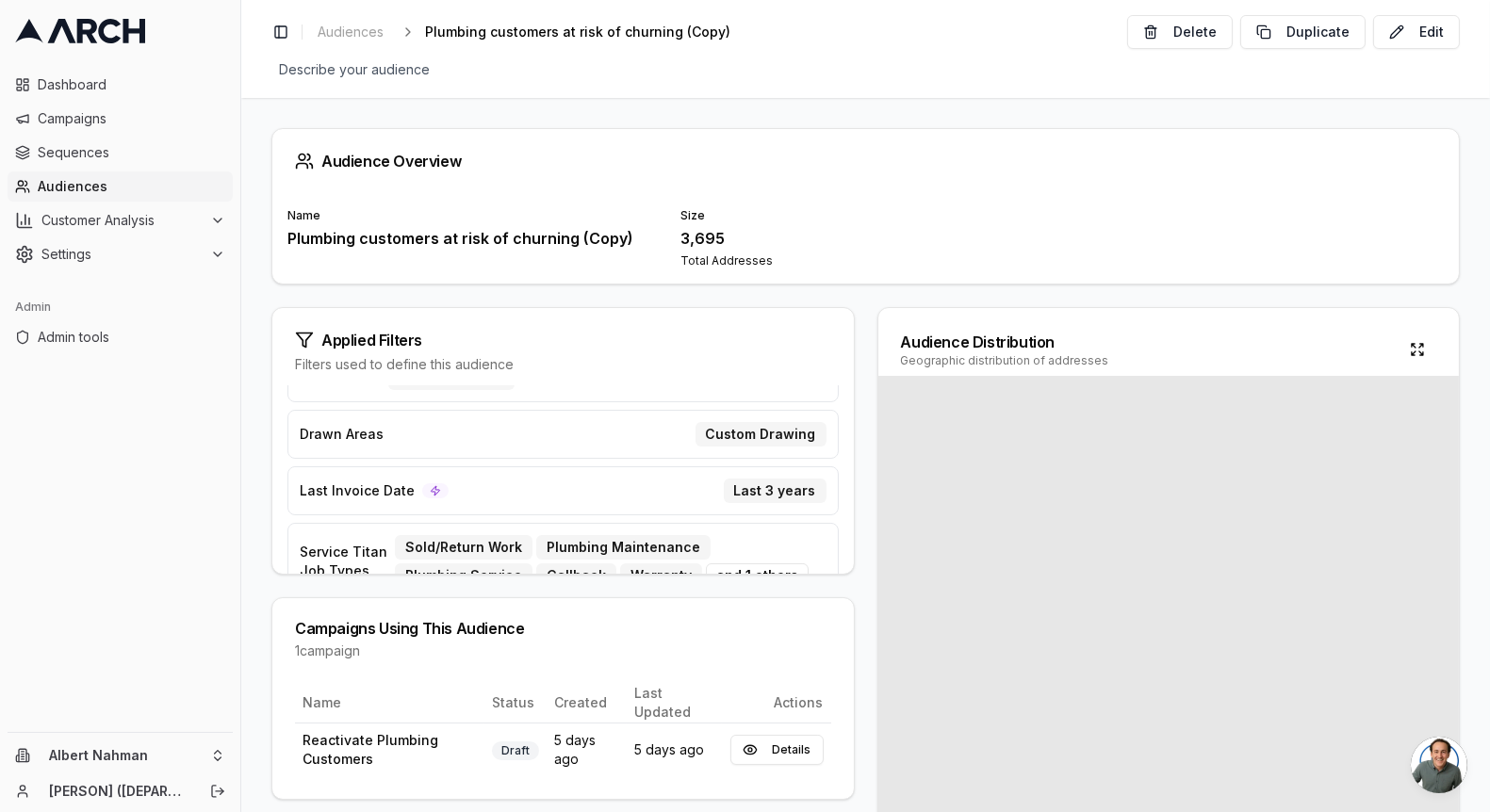 scroll, scrollTop: 0, scrollLeft: 0, axis: both 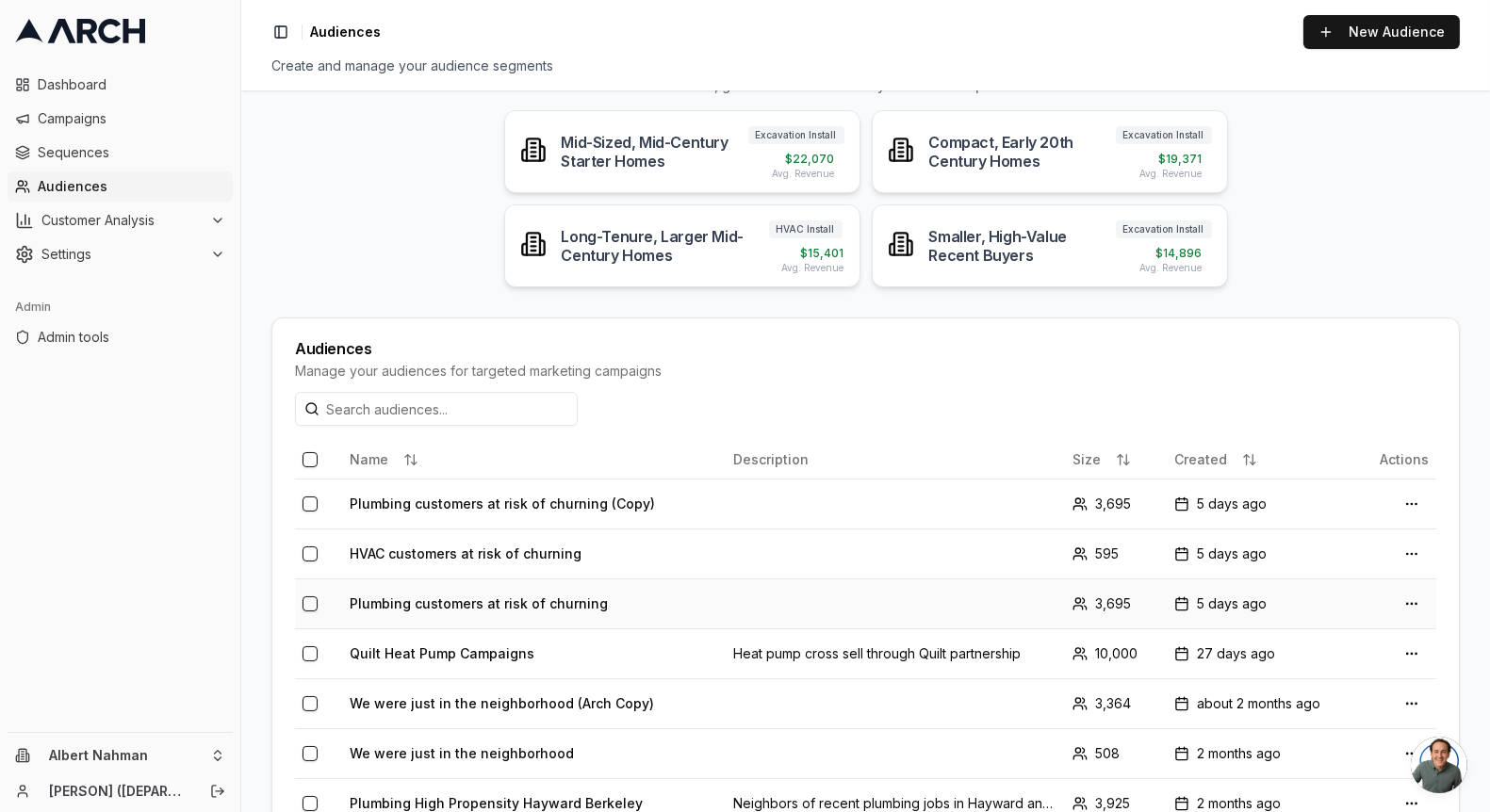 click on "Plumbing customers at risk of churning" at bounding box center (533, 603) 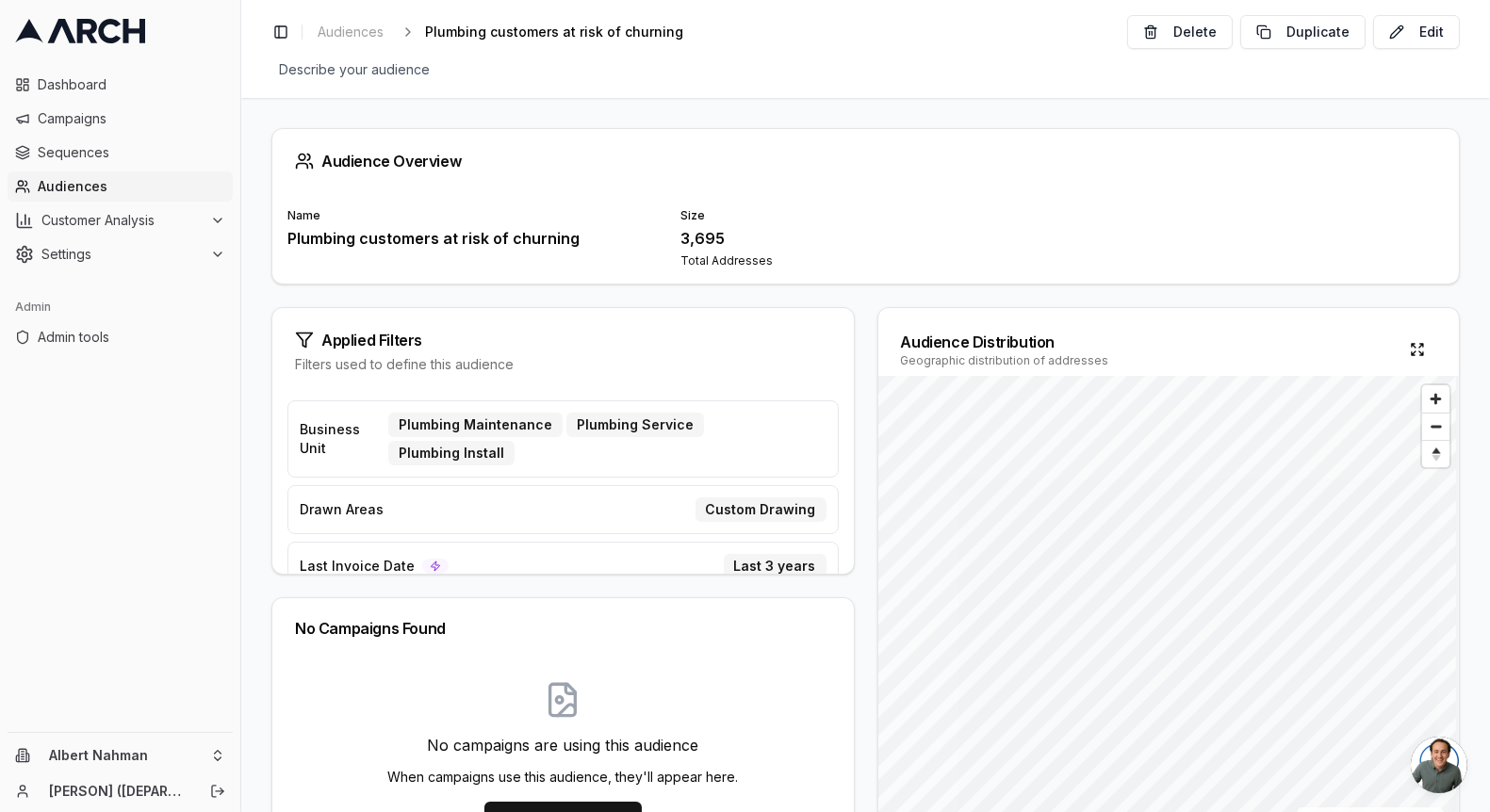 scroll, scrollTop: 80, scrollLeft: 0, axis: vertical 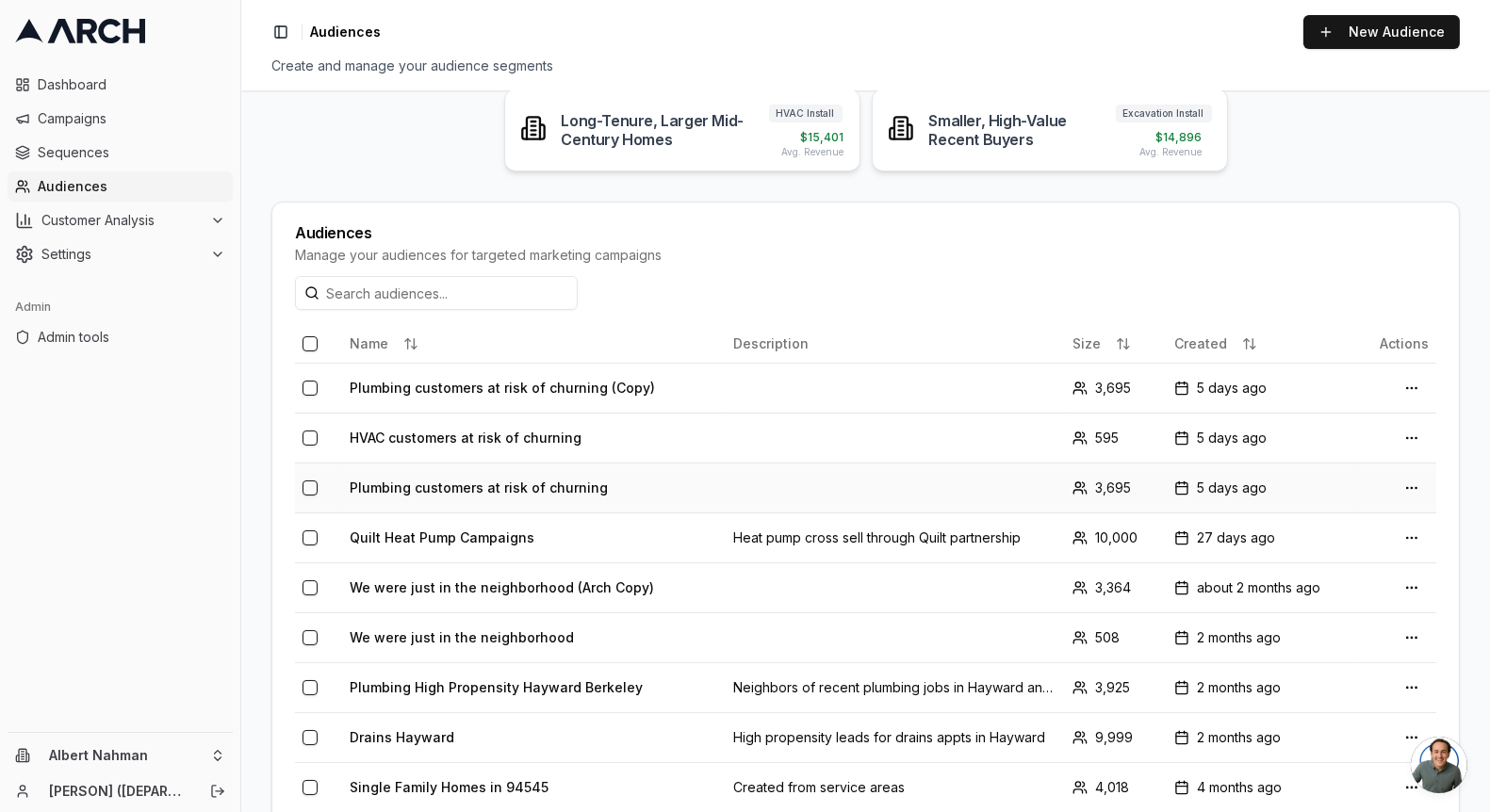 click on "Plumbing customers at risk of churning" at bounding box center [533, 487] 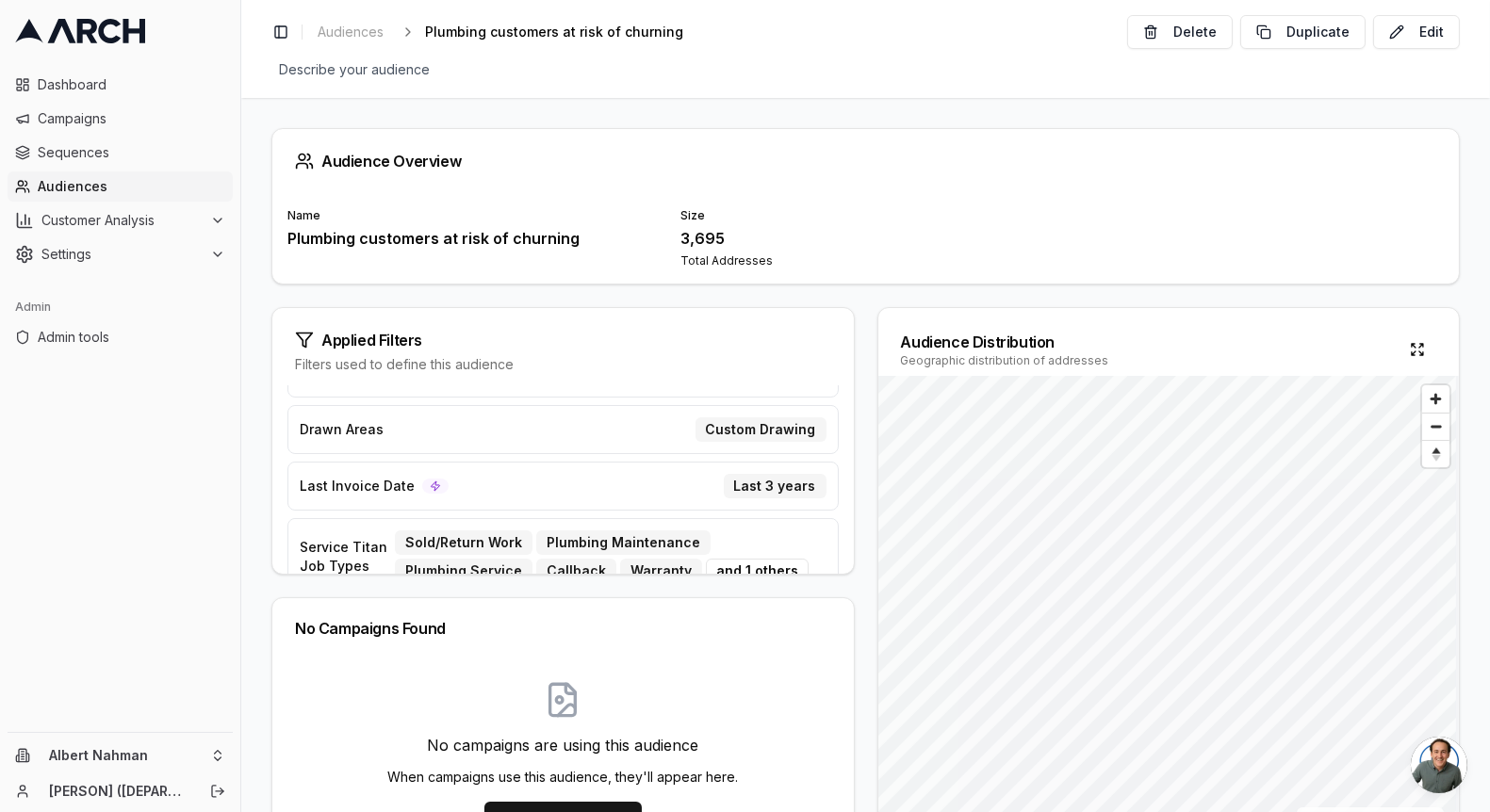 scroll, scrollTop: 0, scrollLeft: 0, axis: both 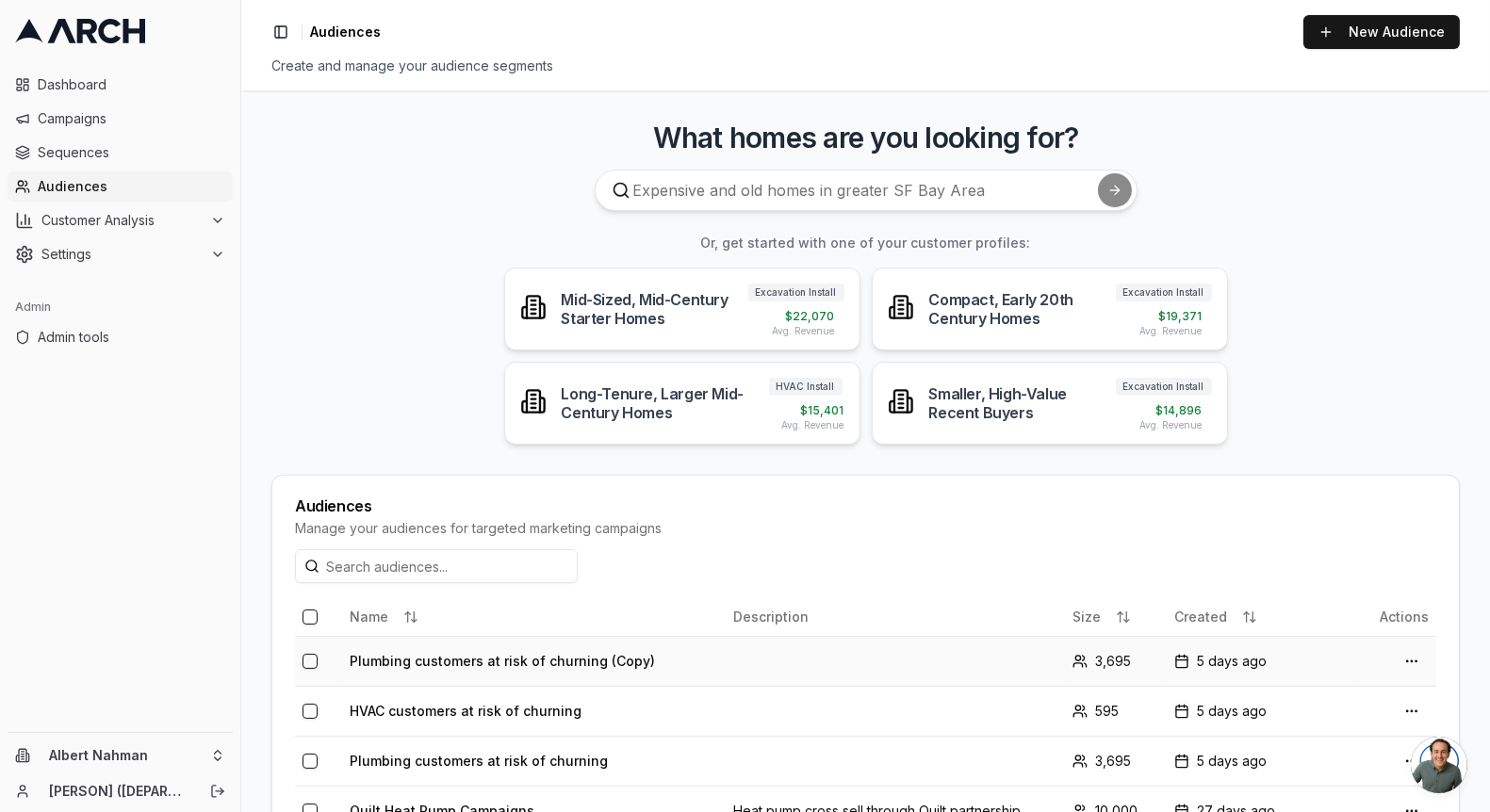click on "Plumbing customers at risk of churning (Copy)" at bounding box center (533, 660) 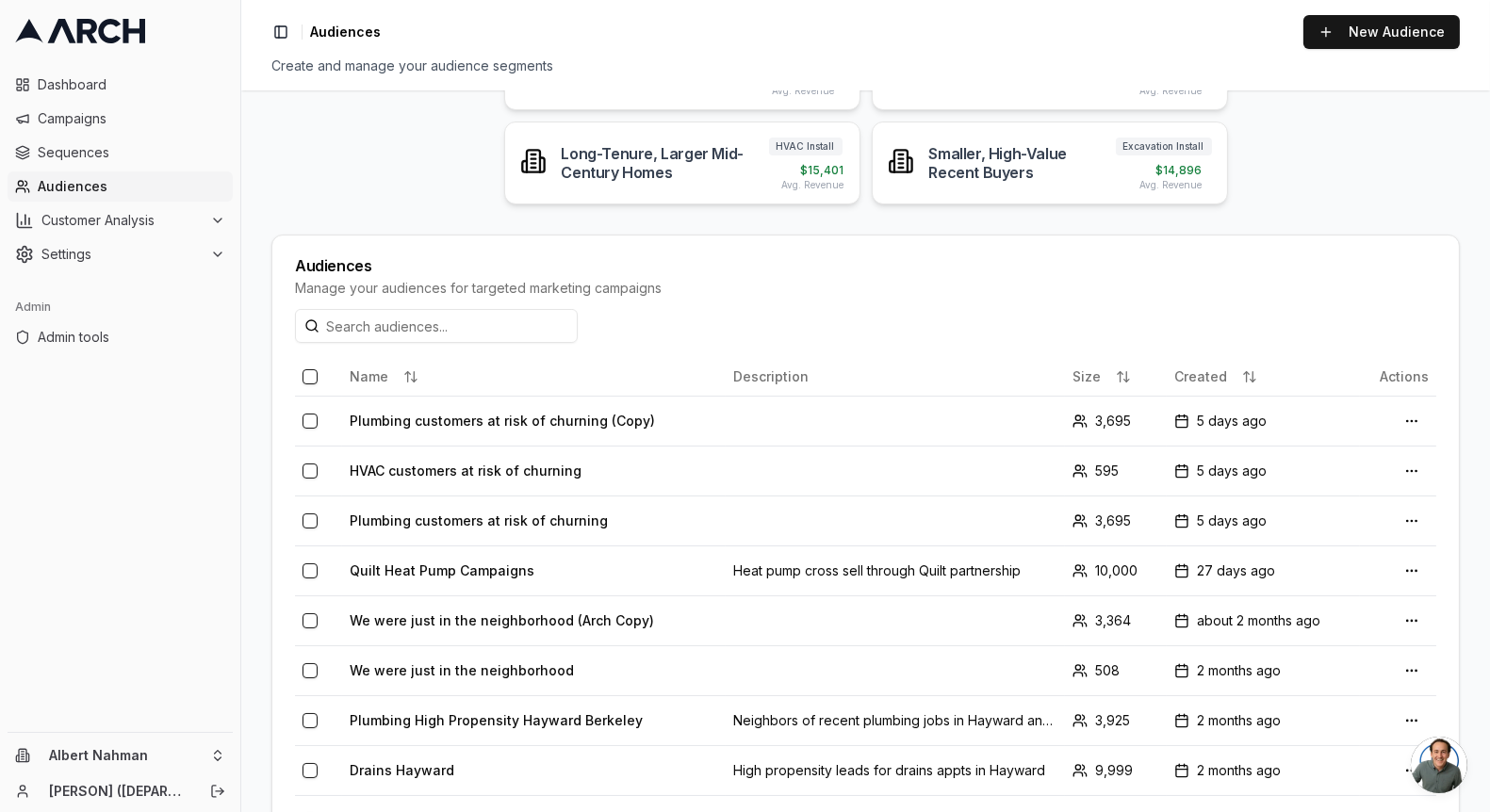 scroll, scrollTop: 240, scrollLeft: 0, axis: vertical 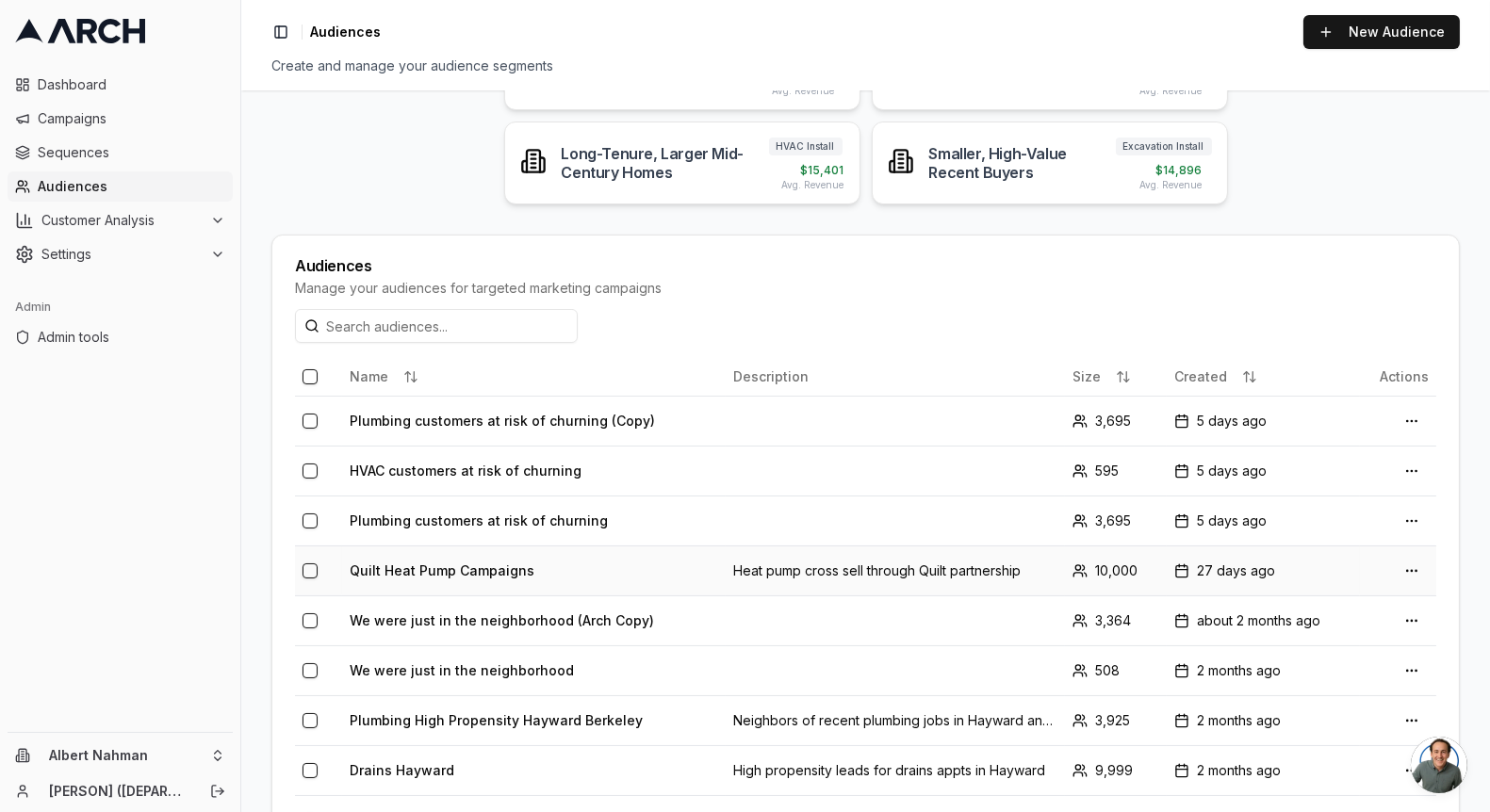 click on "Quilt Heat Pump Campaigns" at bounding box center (533, 570) 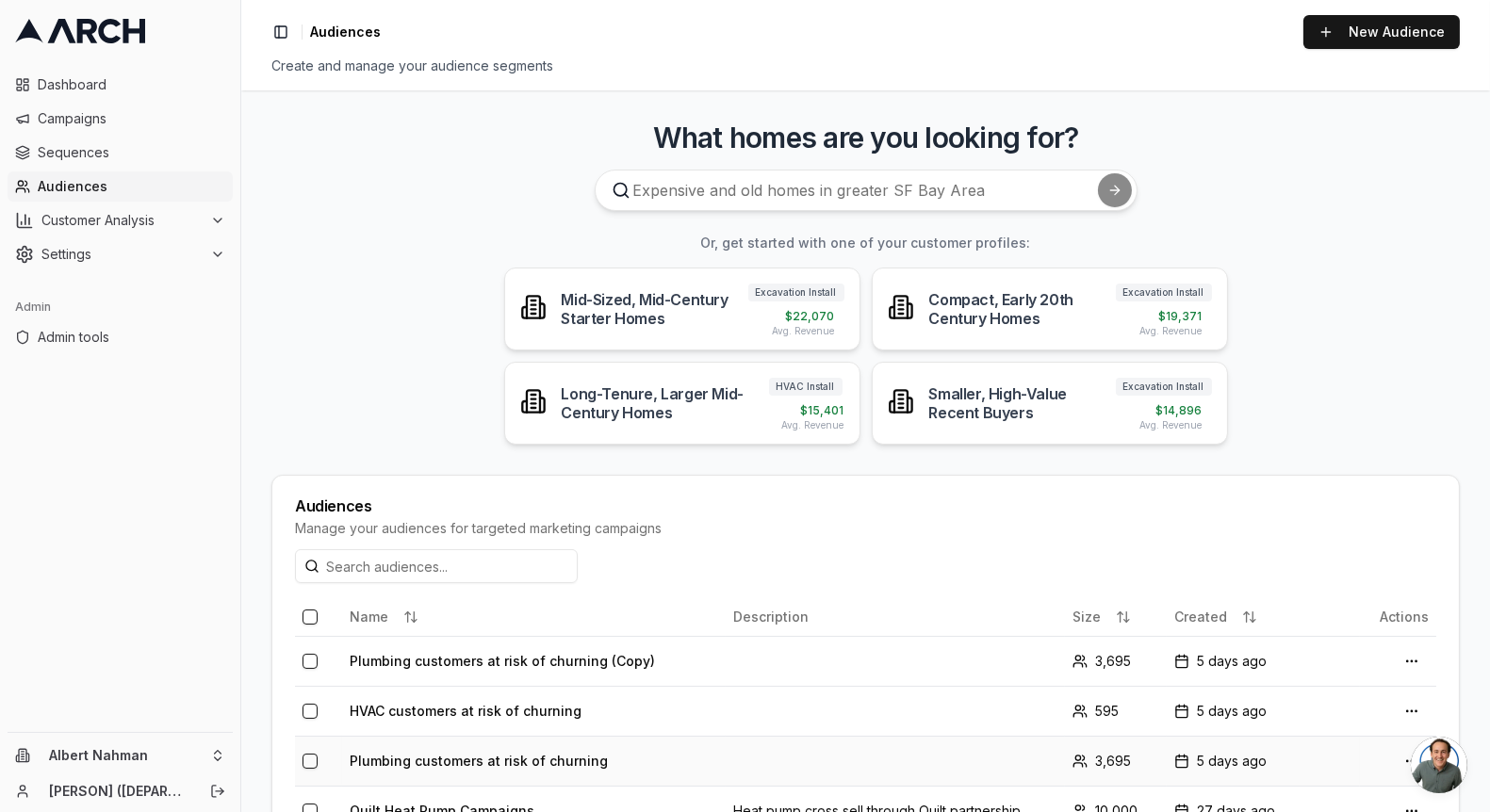 click on "Plumbing customers at risk of churning" at bounding box center (533, 760) 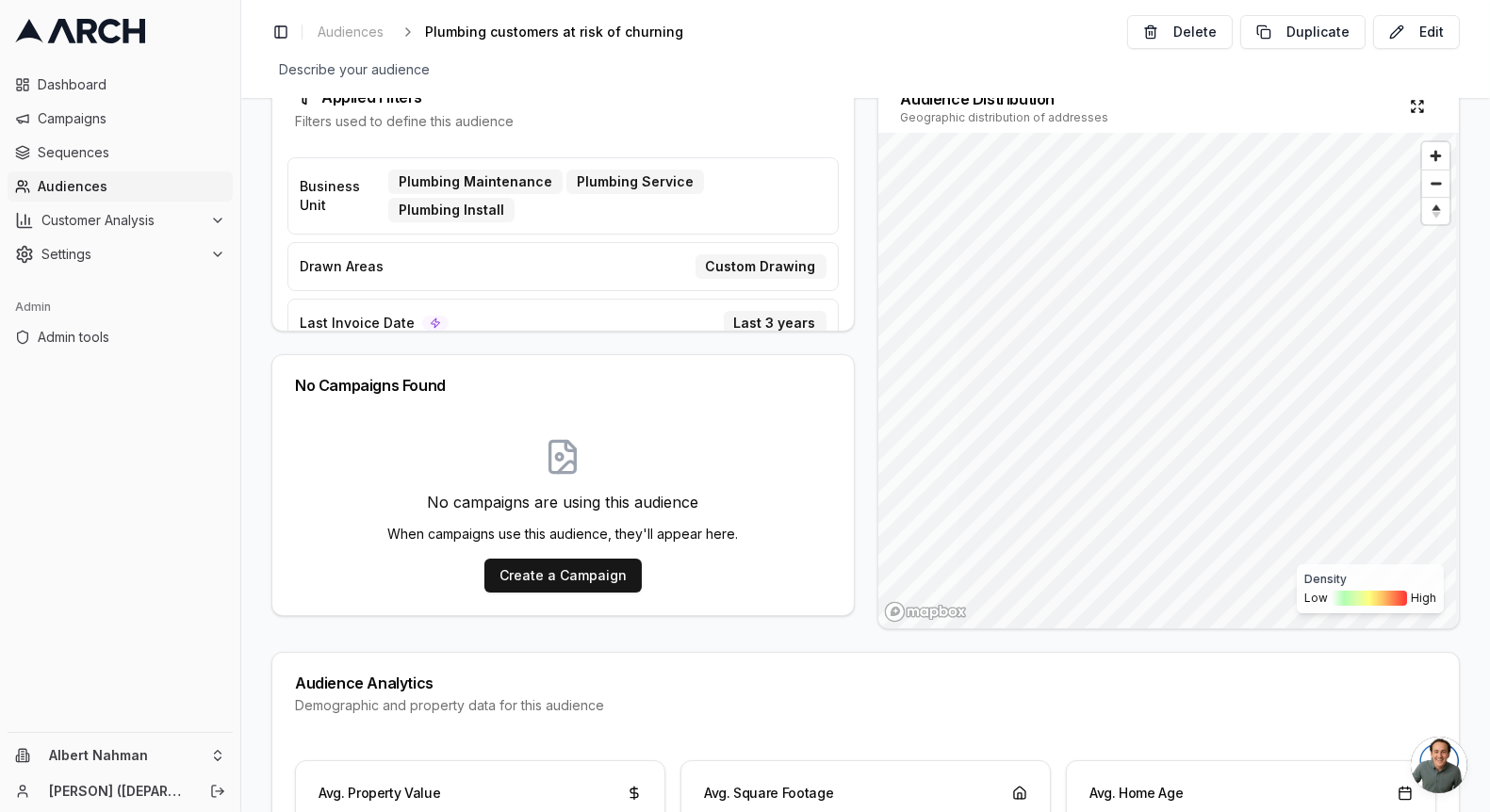 scroll, scrollTop: 0, scrollLeft: 0, axis: both 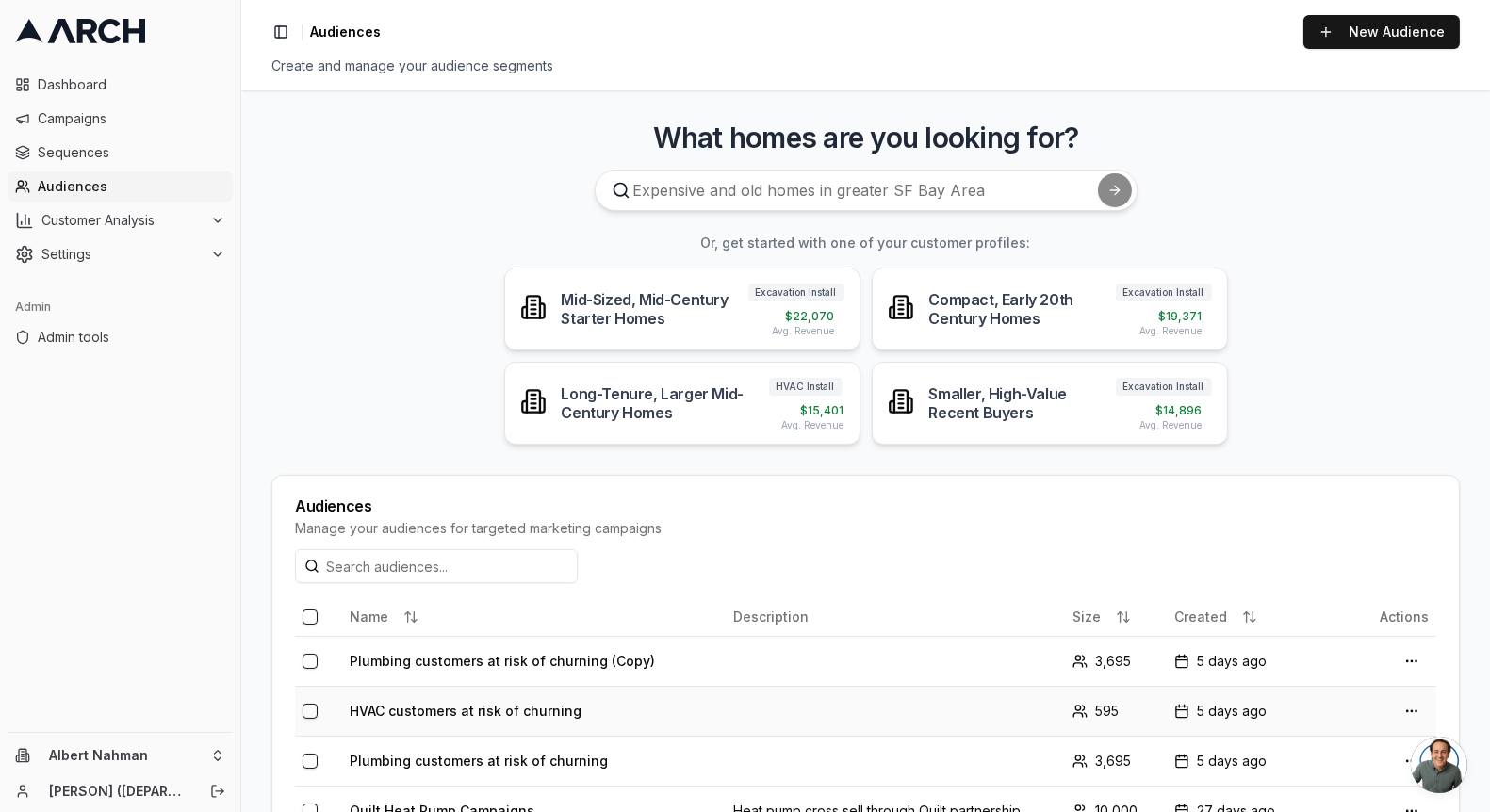 click on "HVAC customers at risk of churning" at bounding box center (533, 710) 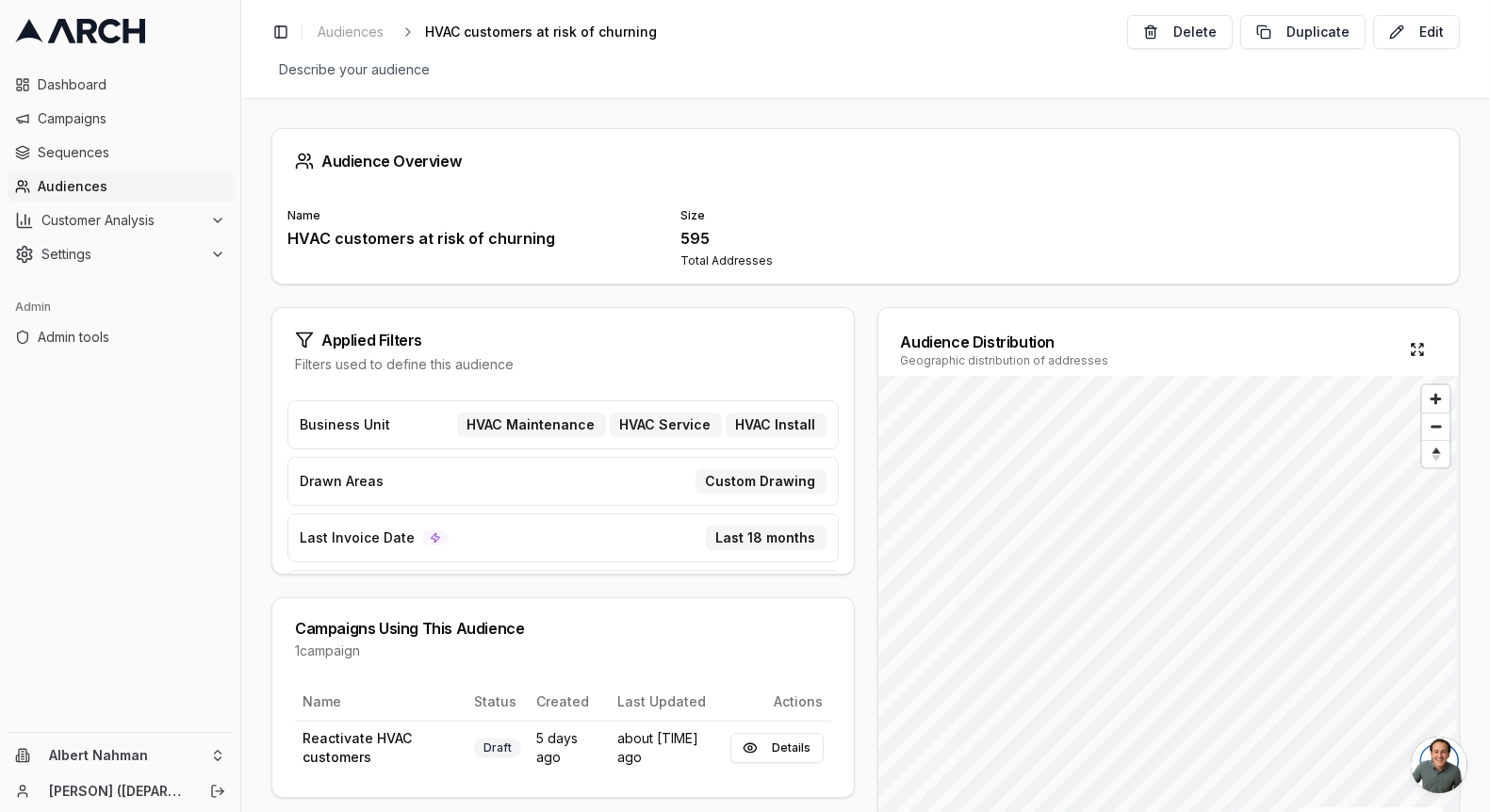 scroll, scrollTop: 80, scrollLeft: 0, axis: vertical 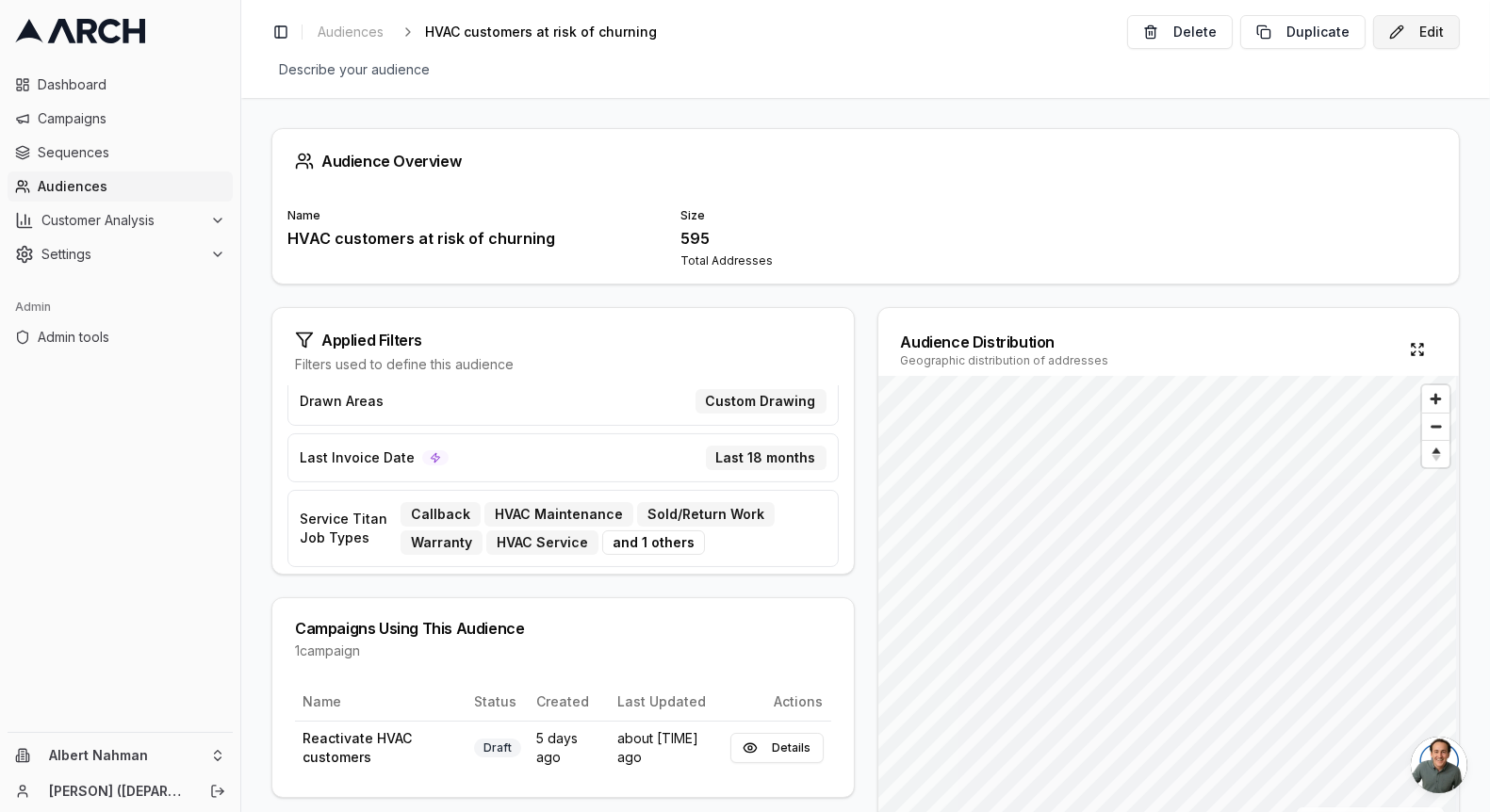 click on "Edit" at bounding box center [1416, 32] 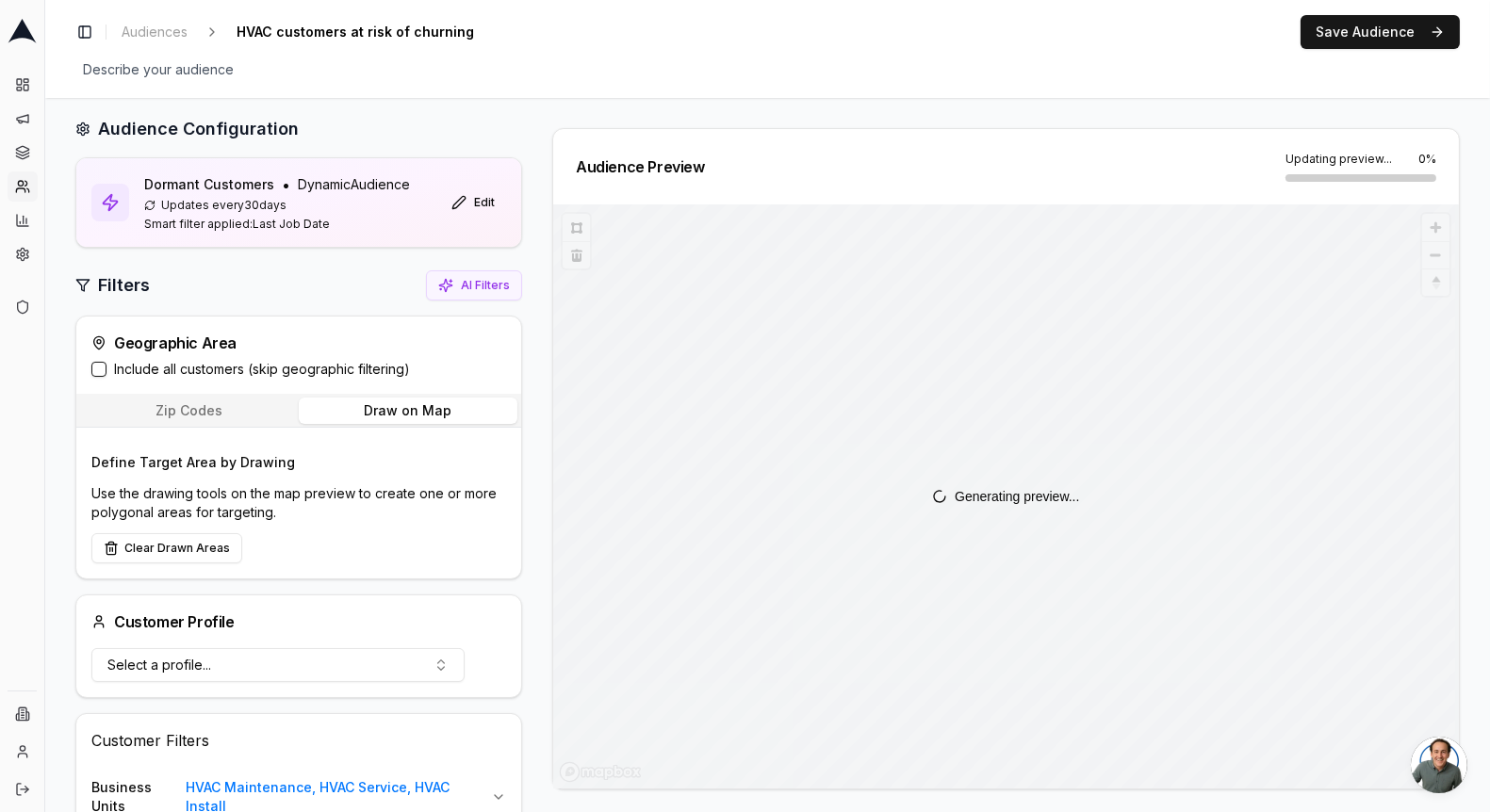 scroll, scrollTop: 23, scrollLeft: 0, axis: vertical 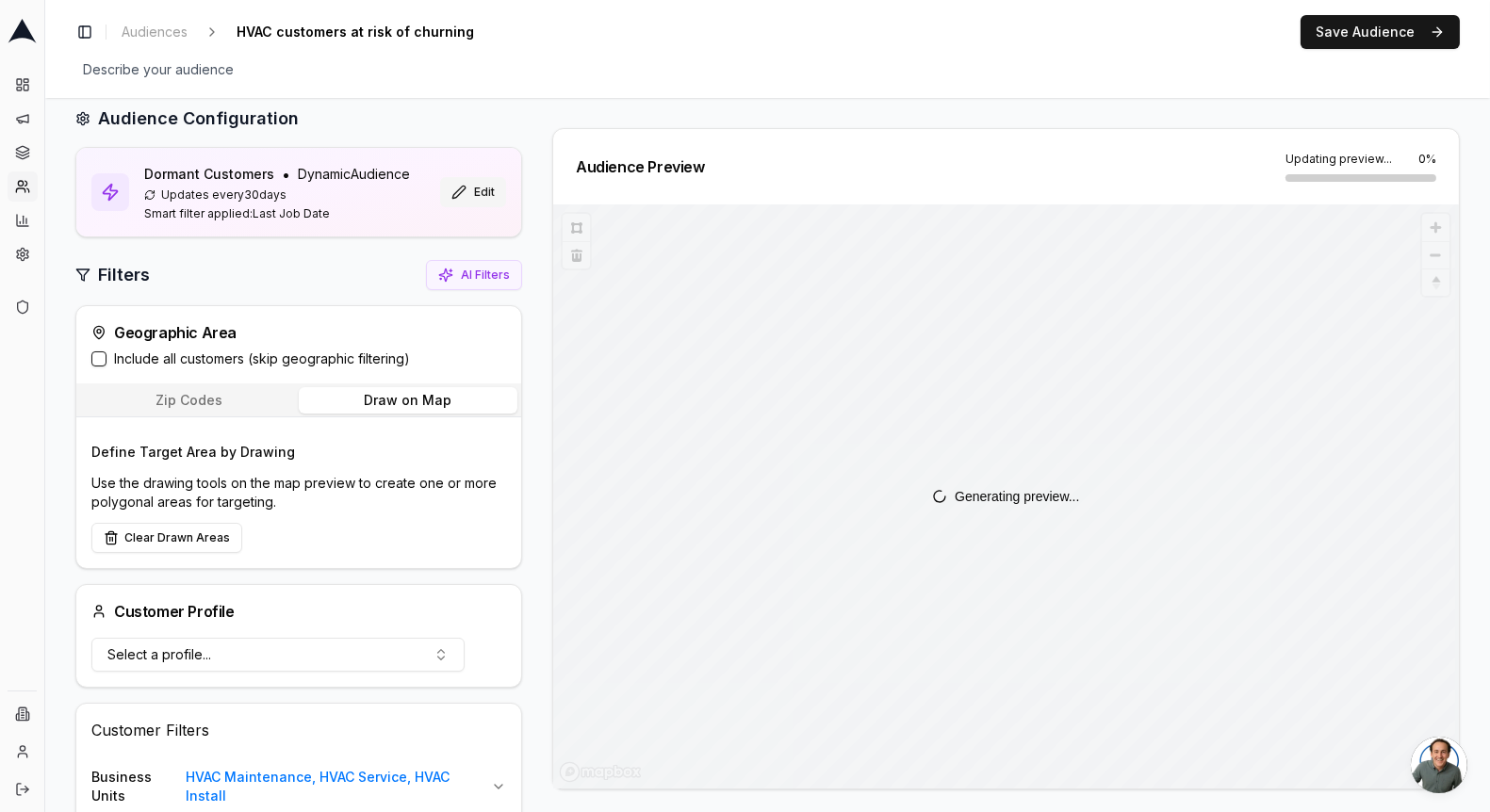 click on "Edit" at bounding box center (473, 192) 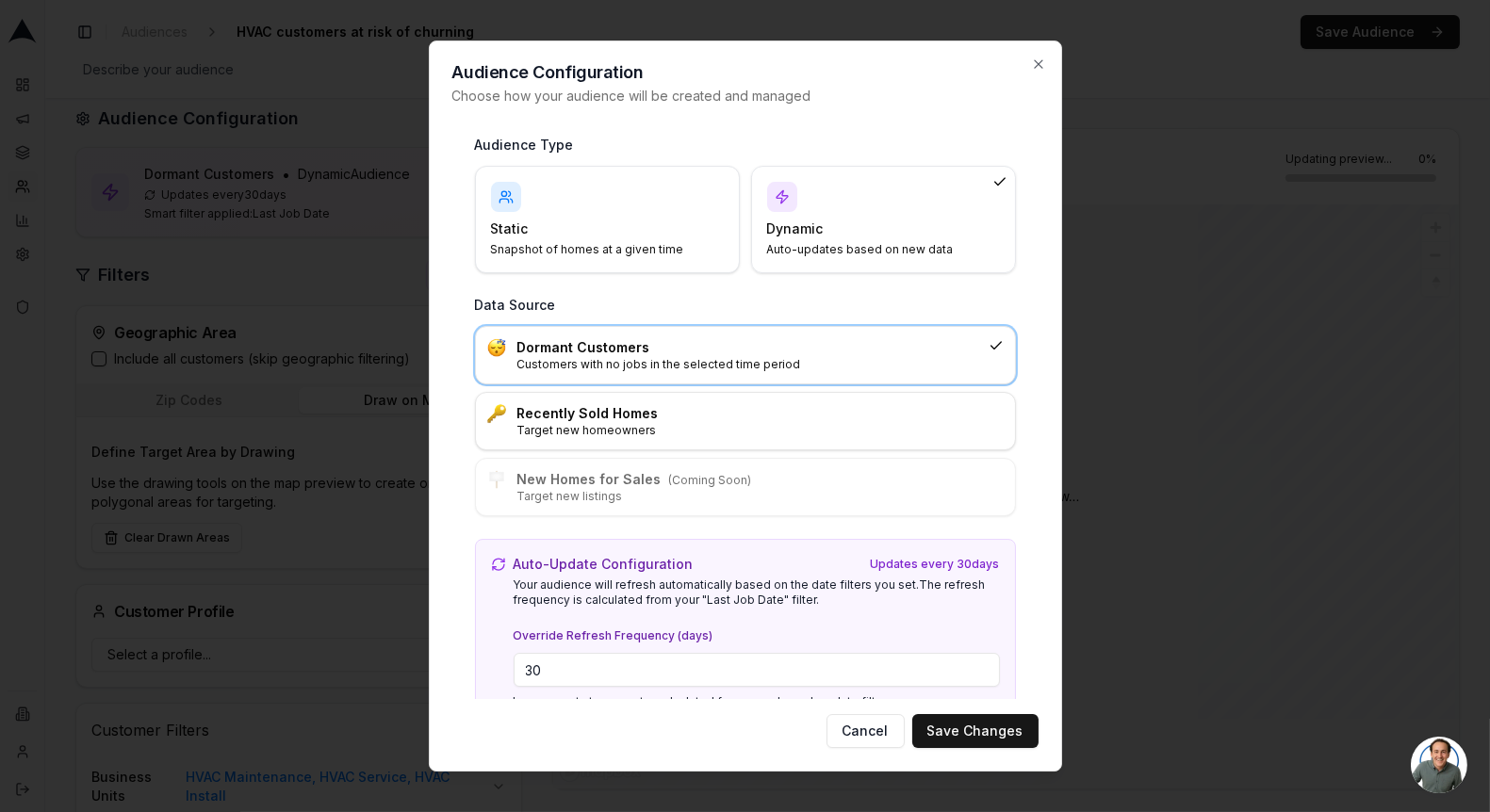 click on "Audience Configuration Choose how your audience will be created and managed Audience Type Static Snapshot of homes at a given time Dynamic Auto-updates based on new data Data Source Dormant Customers Customers with no jobs in the selected time period Recently Sold Homes Target new homeowners New Homes for Sales (Coming Soon) Target new listings Auto-Update Configuration Updates every   30  day s Your audience will refresh automatically based on the date filters you set.  The refresh frequency is calculated from your "Last Job Date" filter. Override Refresh Frequency (days) 30 Leave empty to use auto-calculated frequency based on date filters. Cancel Save Changes Close" at bounding box center [745, 406] 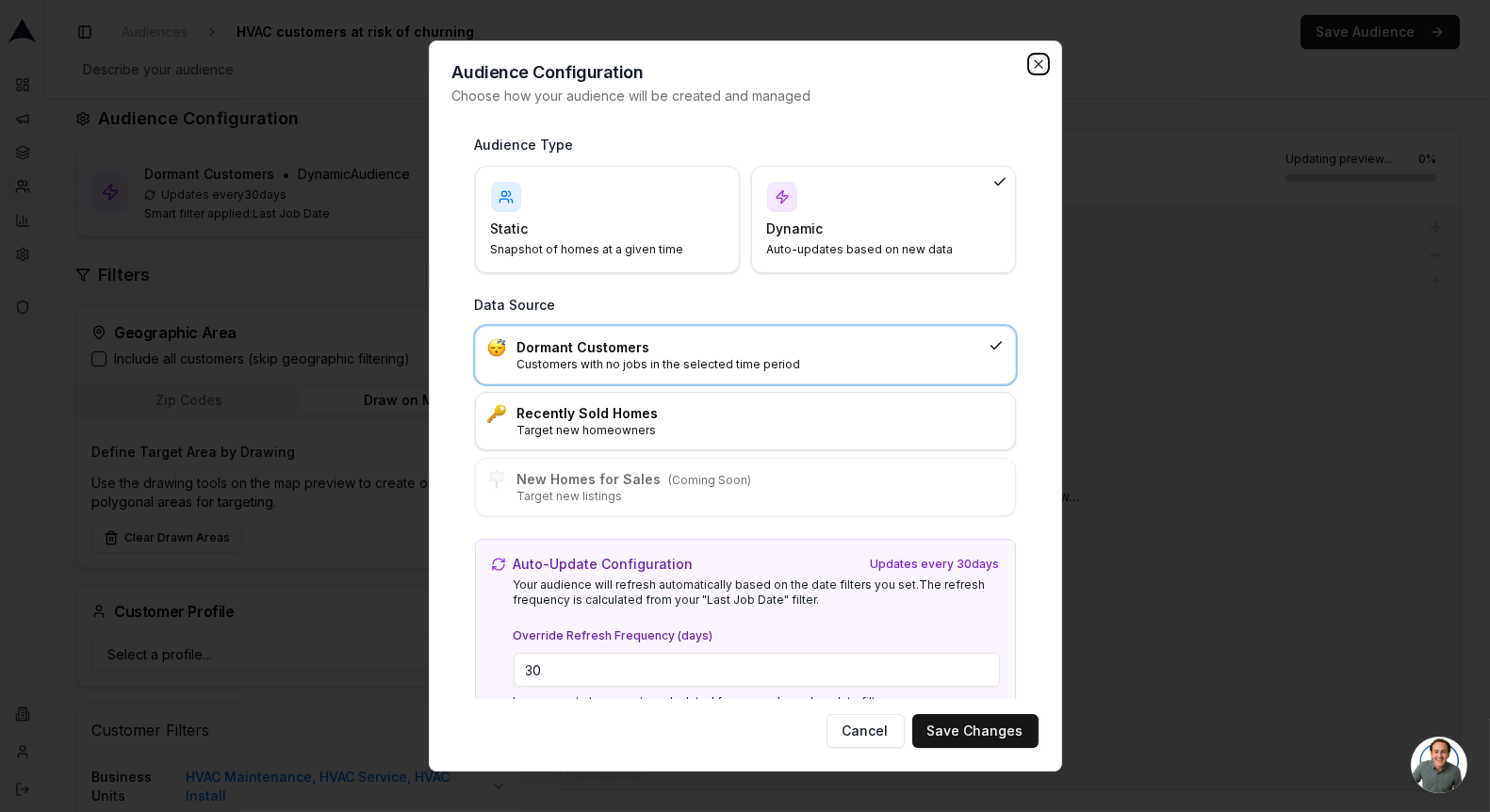 click 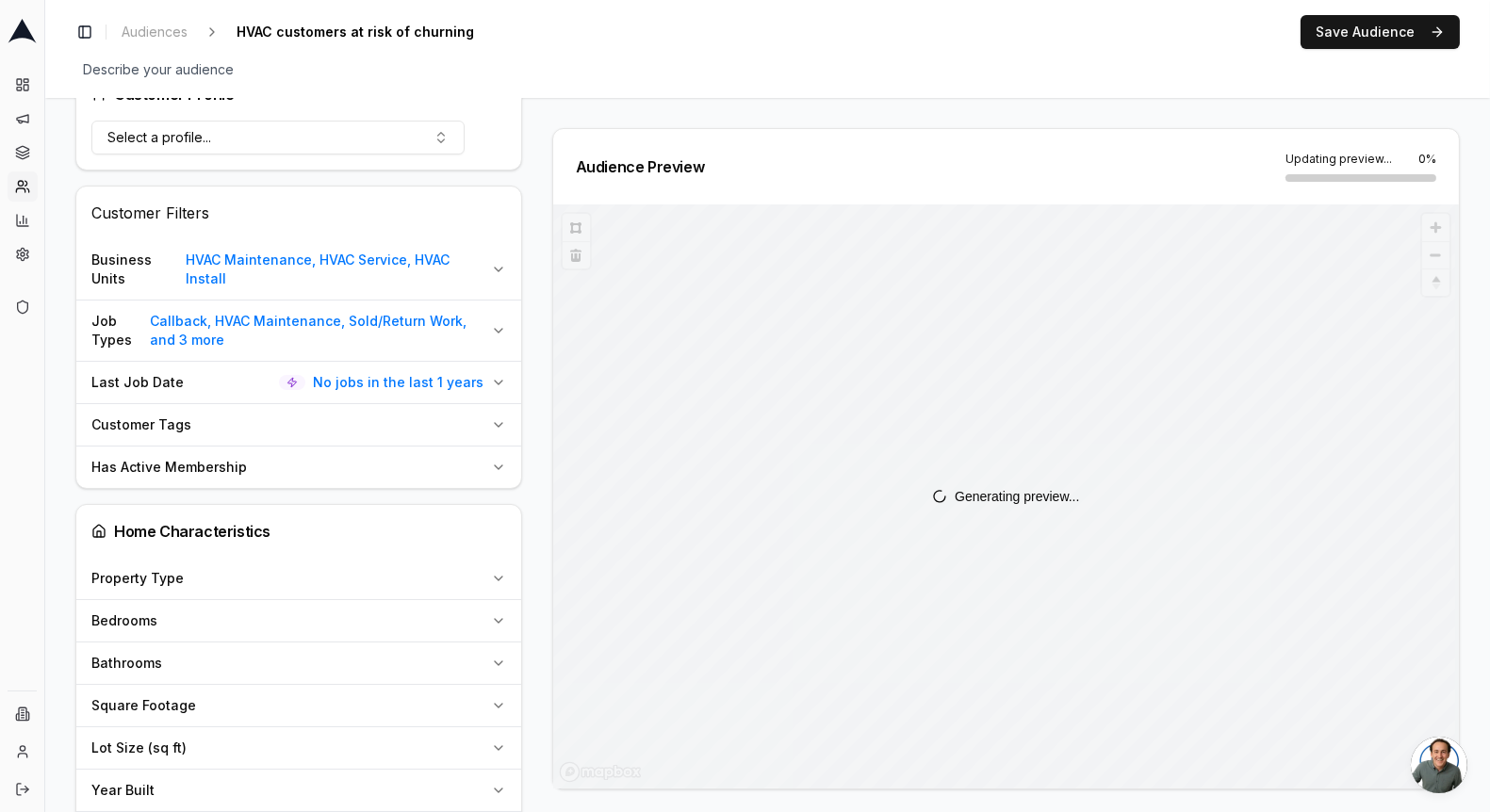 scroll, scrollTop: 0, scrollLeft: 0, axis: both 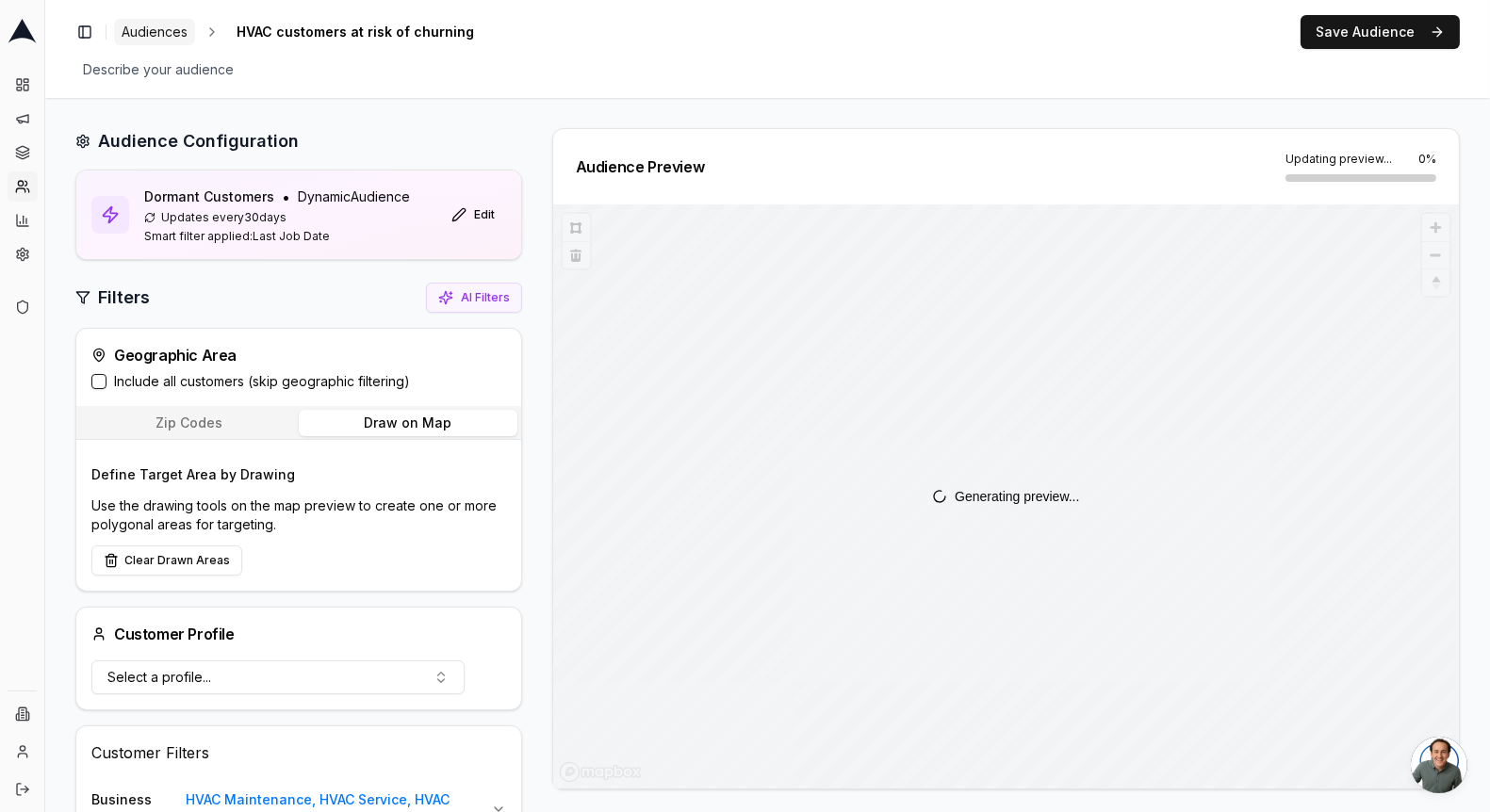 click on "Audiences" at bounding box center (155, 32) 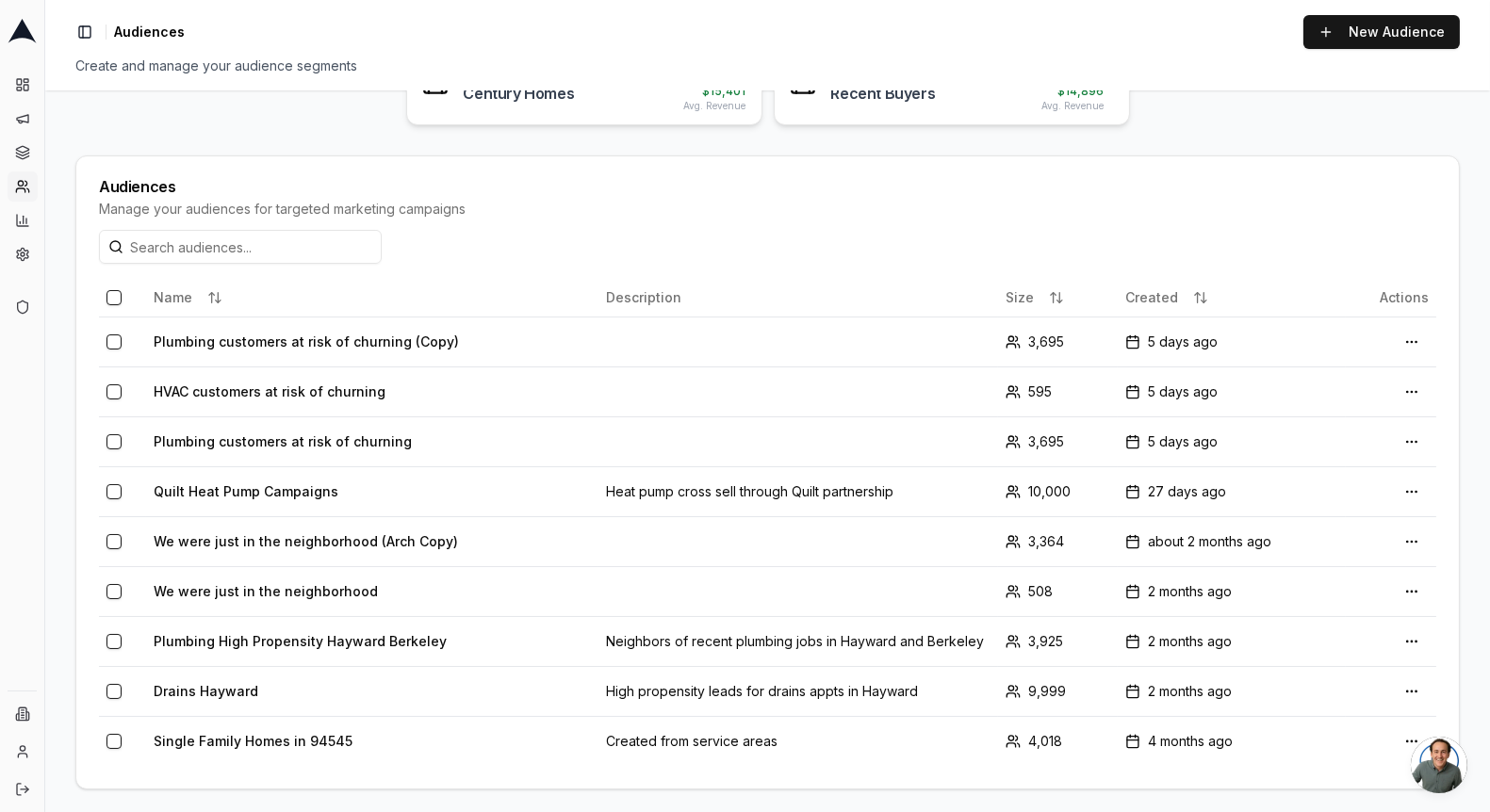 scroll, scrollTop: 0, scrollLeft: 0, axis: both 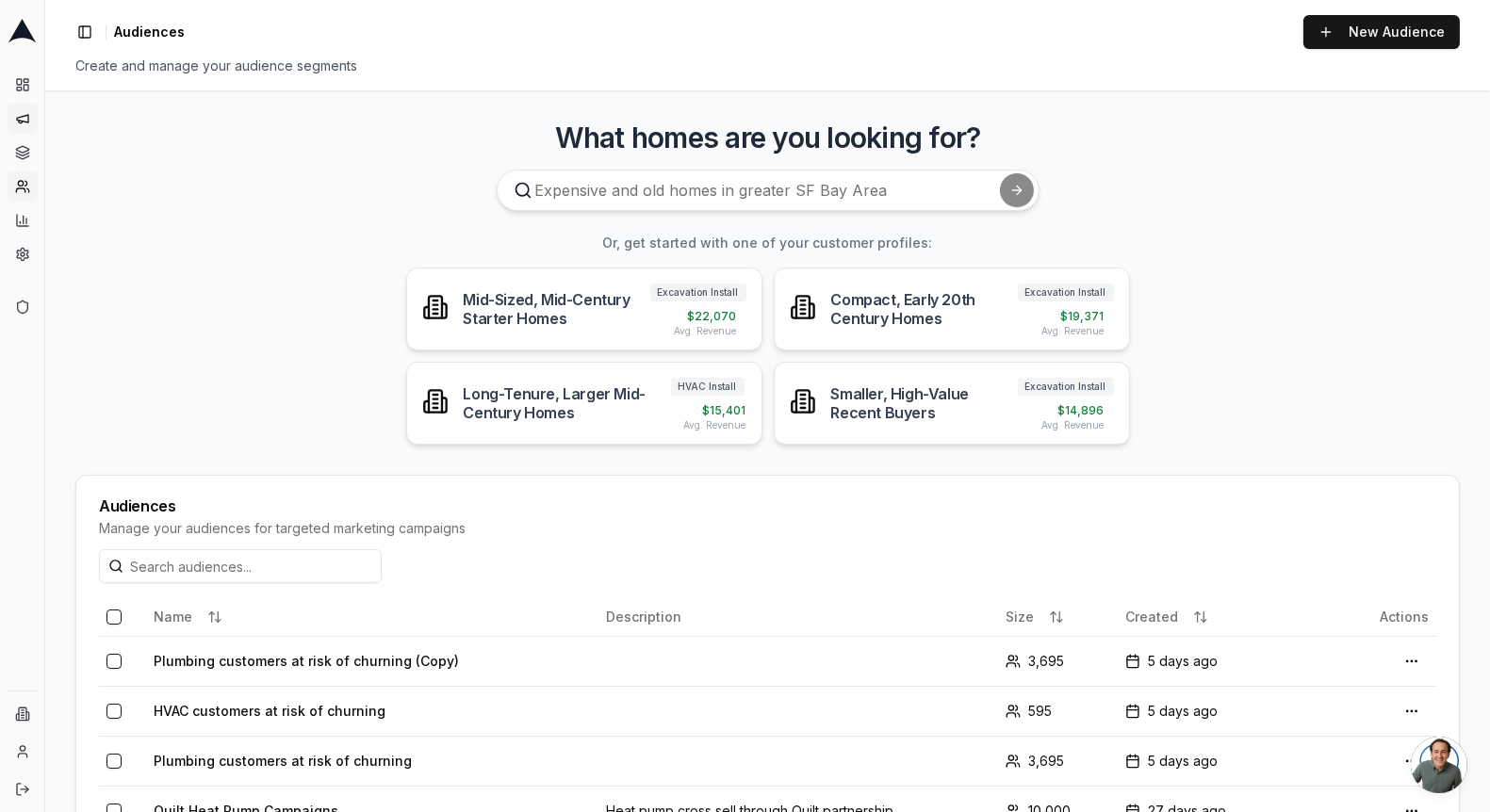 click 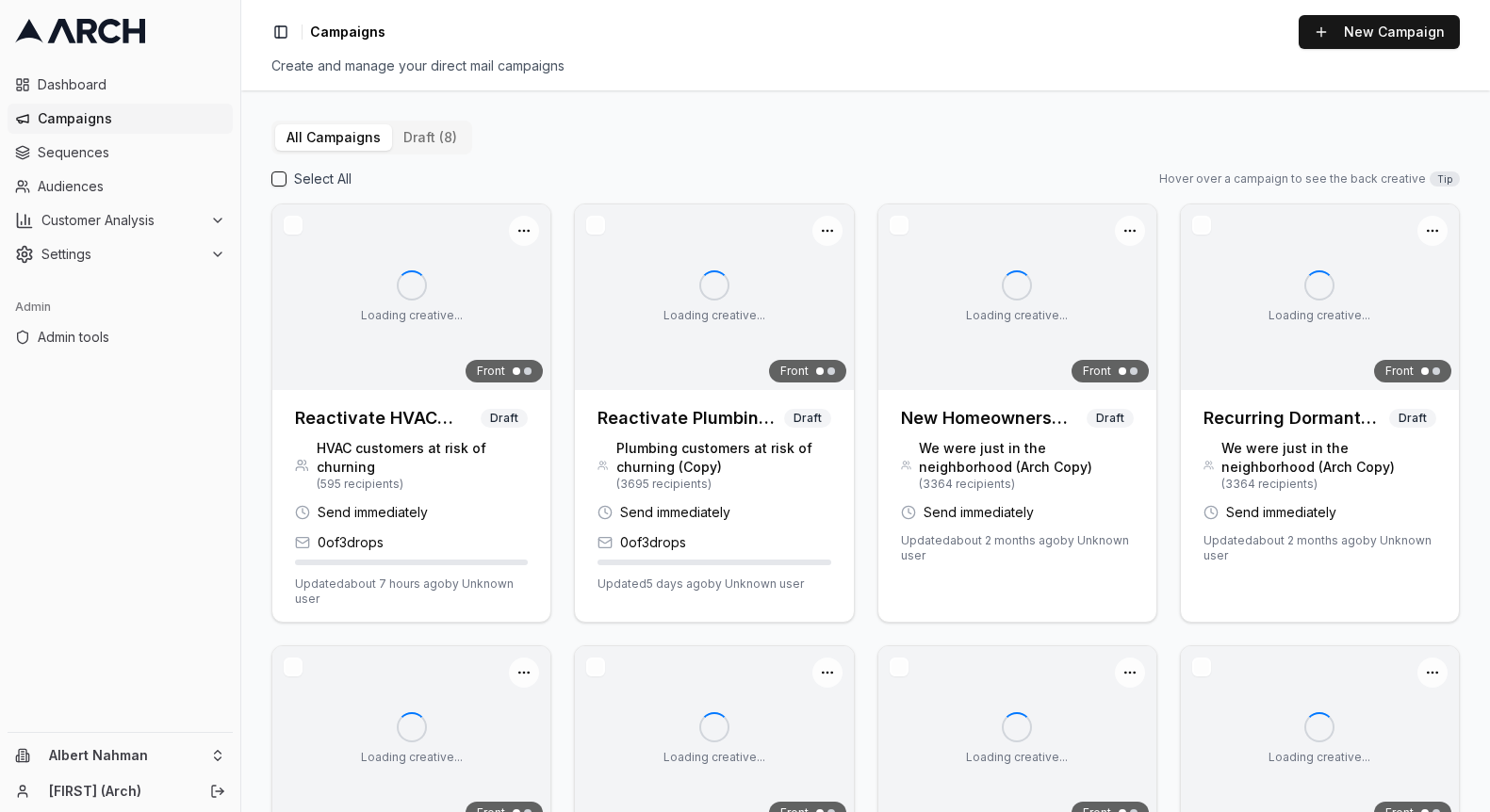 scroll, scrollTop: 0, scrollLeft: 0, axis: both 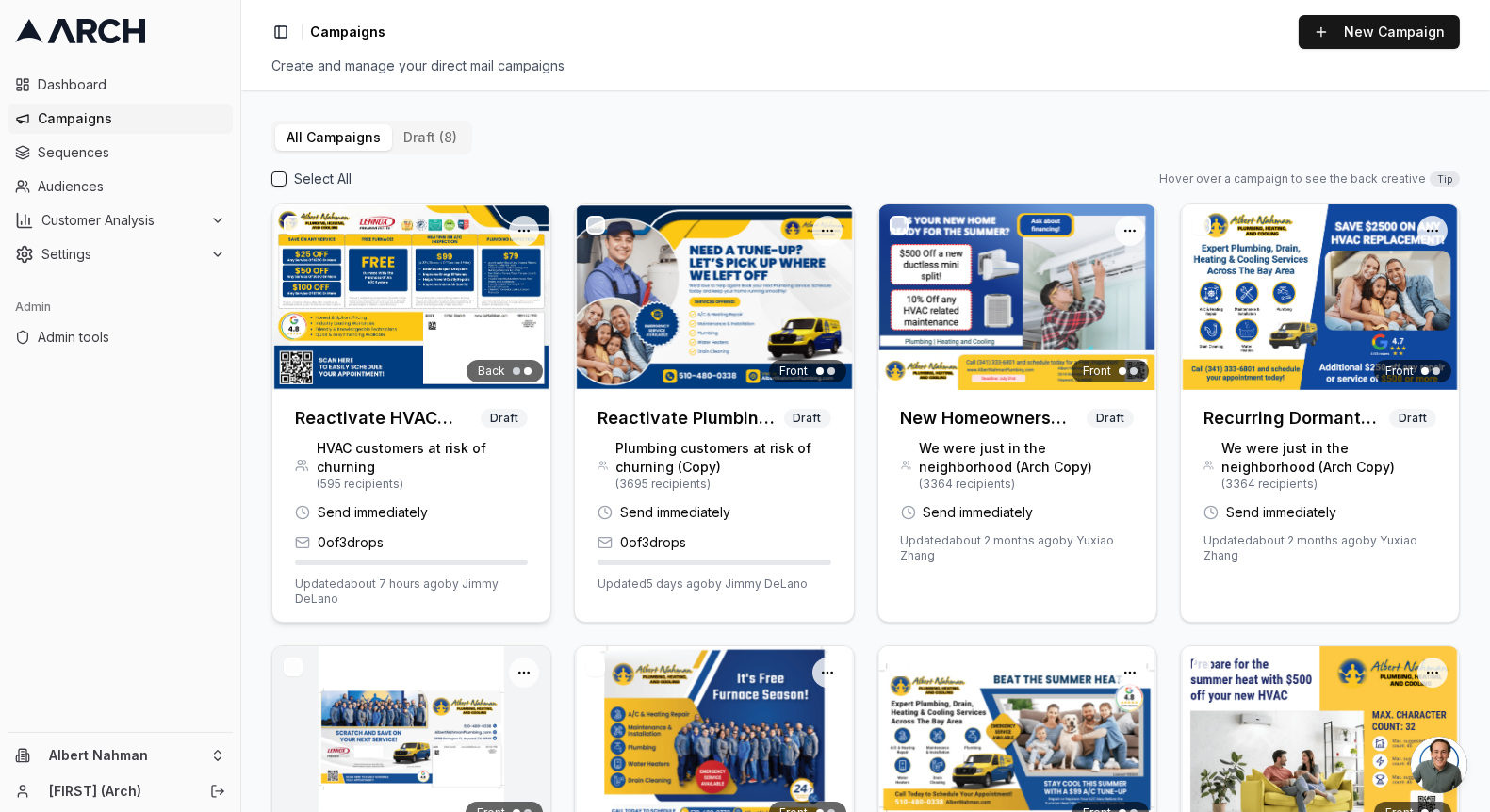 click on "Reactivate HVAC customers" at bounding box center [387, 418] 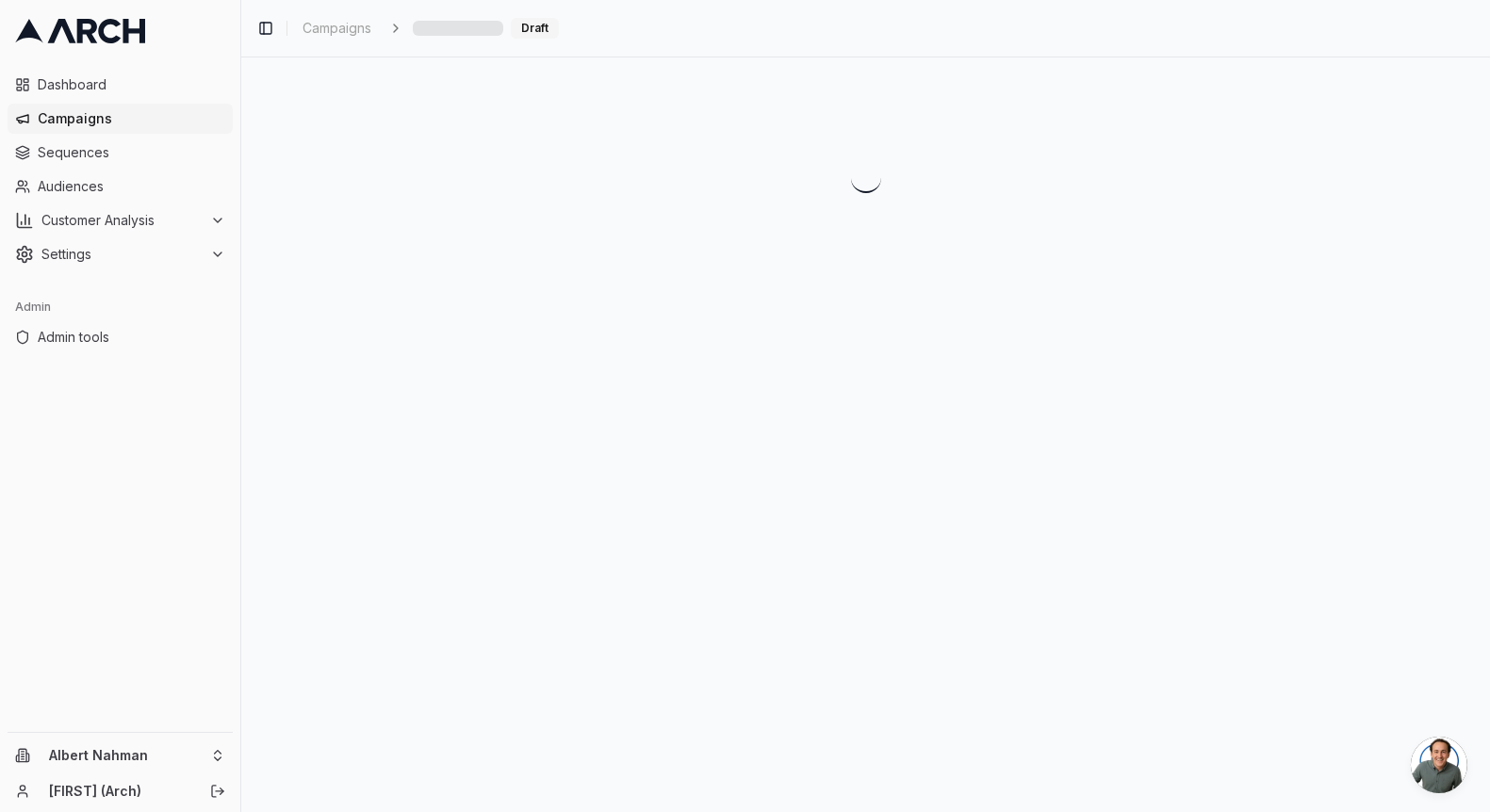 click on "Toggle Sidebar Campaigns Draft" at bounding box center (865, 406) 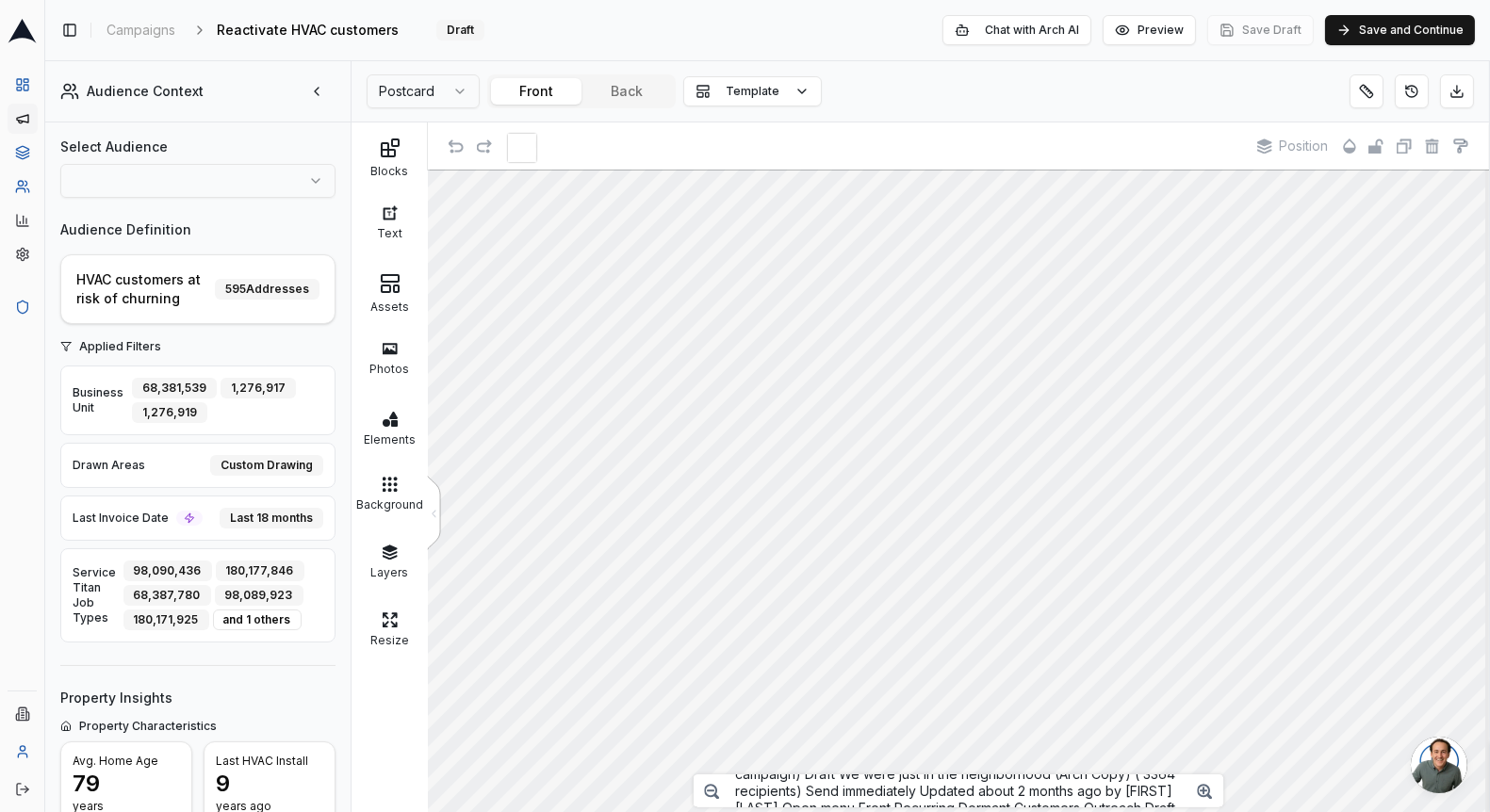 scroll, scrollTop: 0, scrollLeft: 0, axis: both 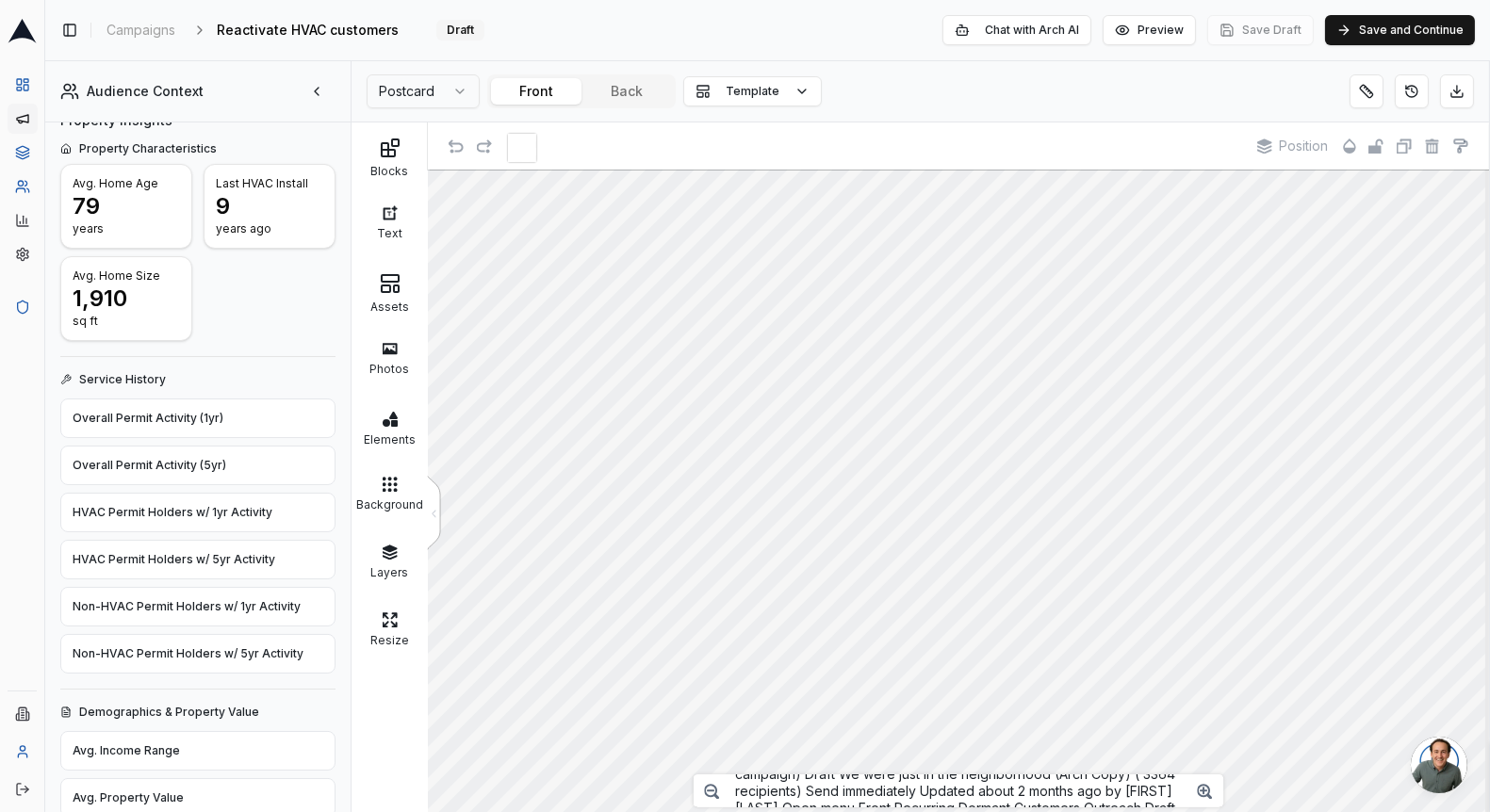 click on "Overall Permit Activity (1yr)" at bounding box center [148, 418] 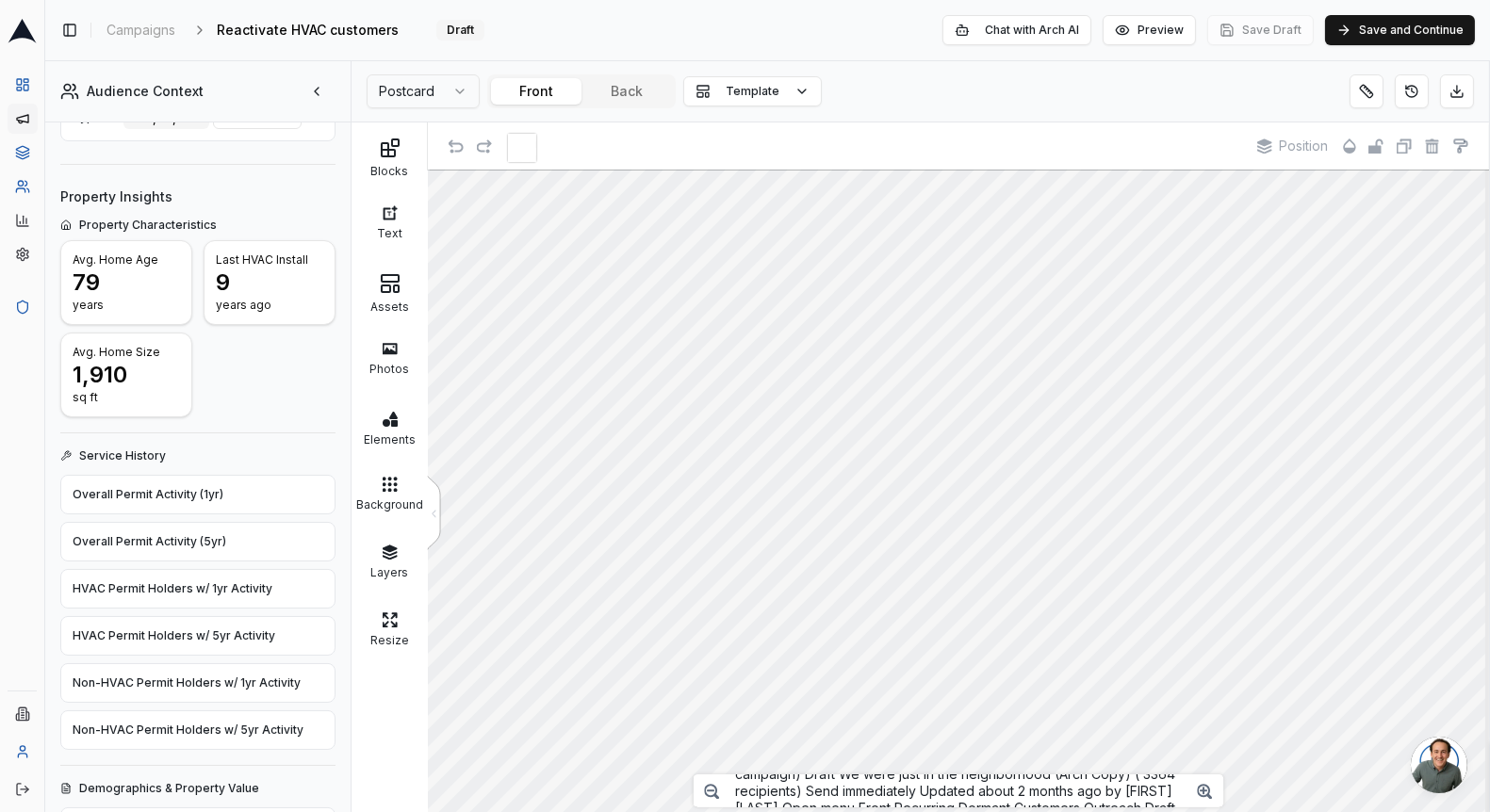 scroll, scrollTop: 0, scrollLeft: 0, axis: both 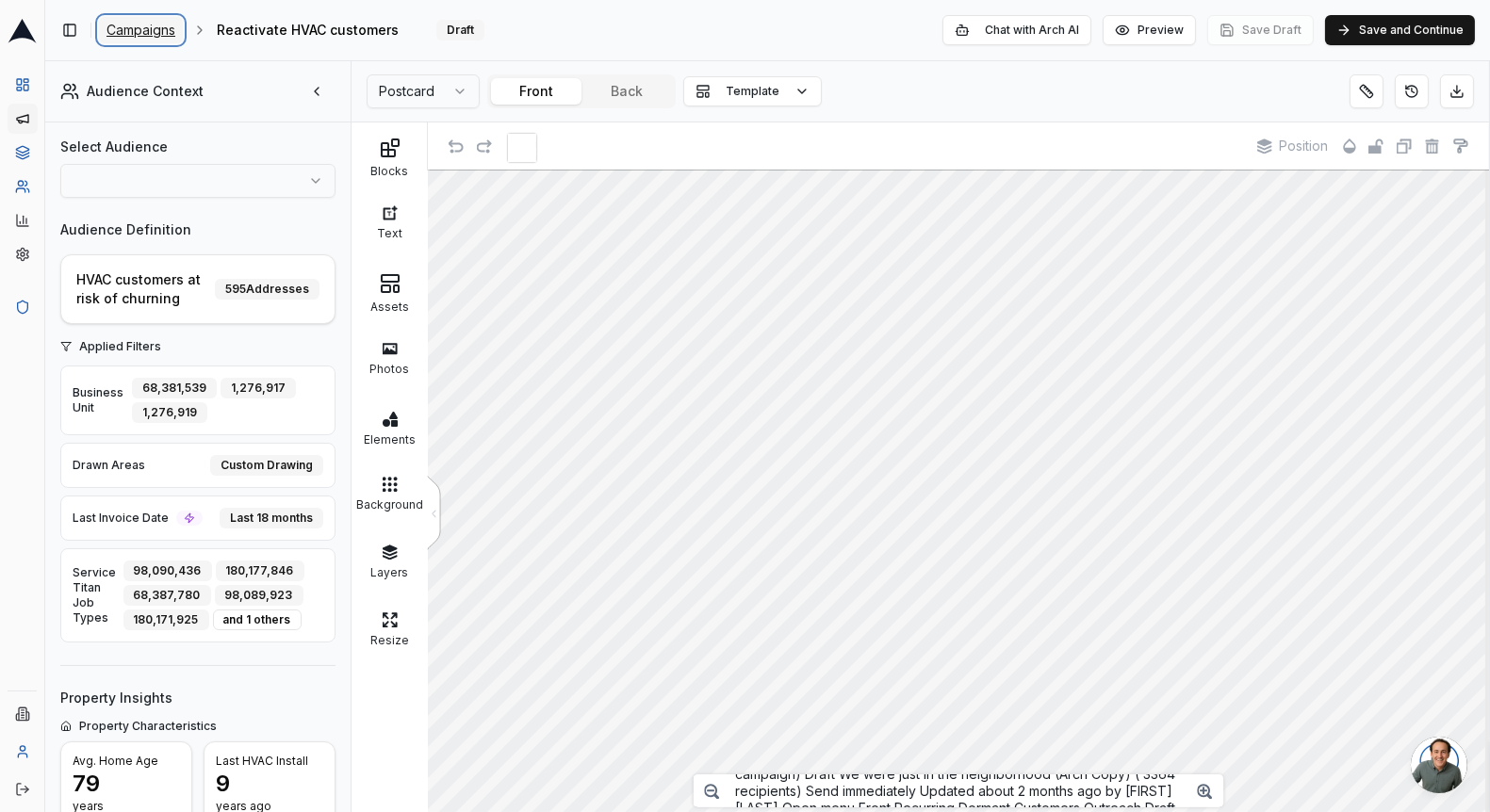click on "Campaigns" at bounding box center [140, 30] 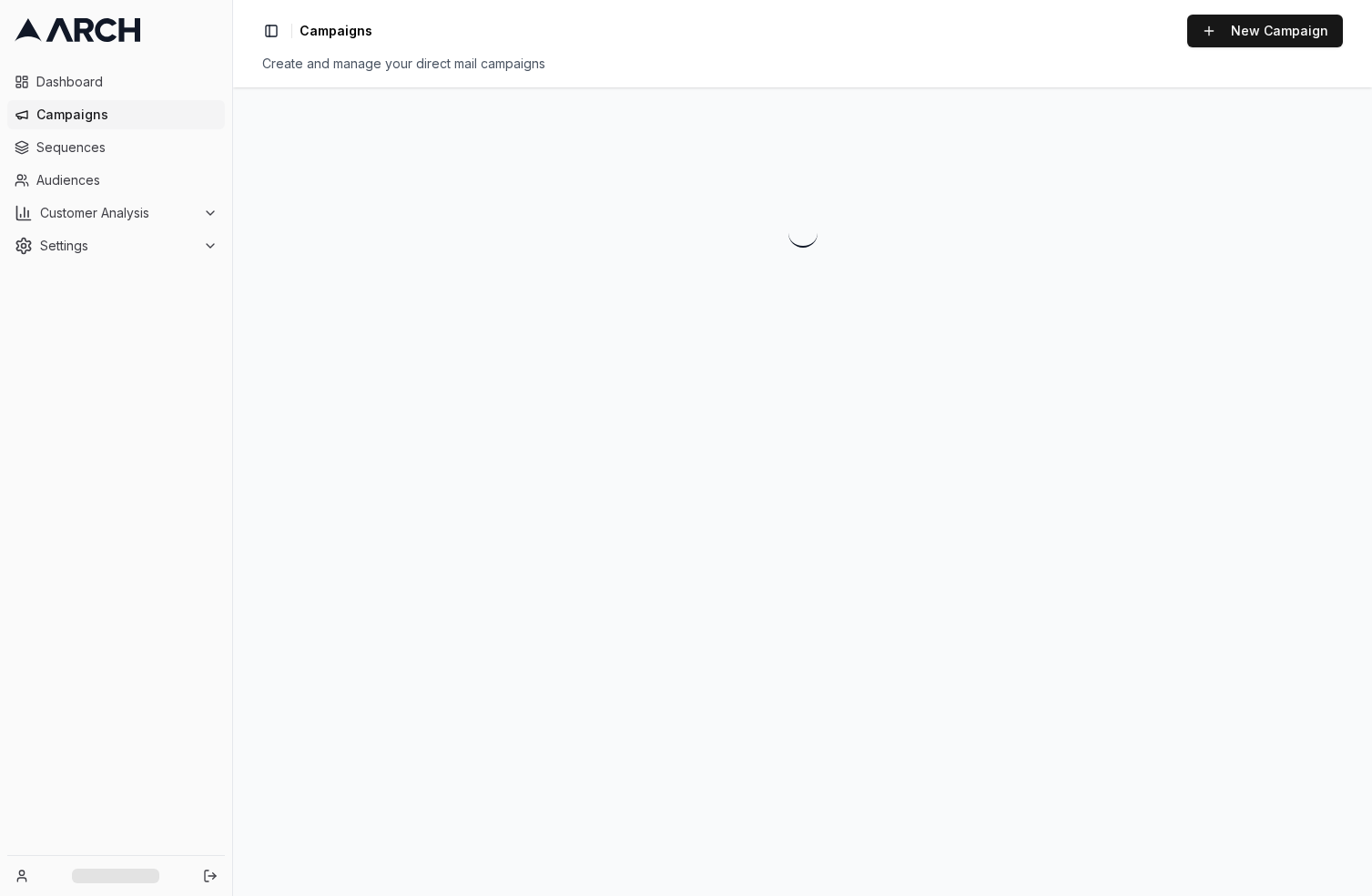 scroll, scrollTop: 0, scrollLeft: 0, axis: both 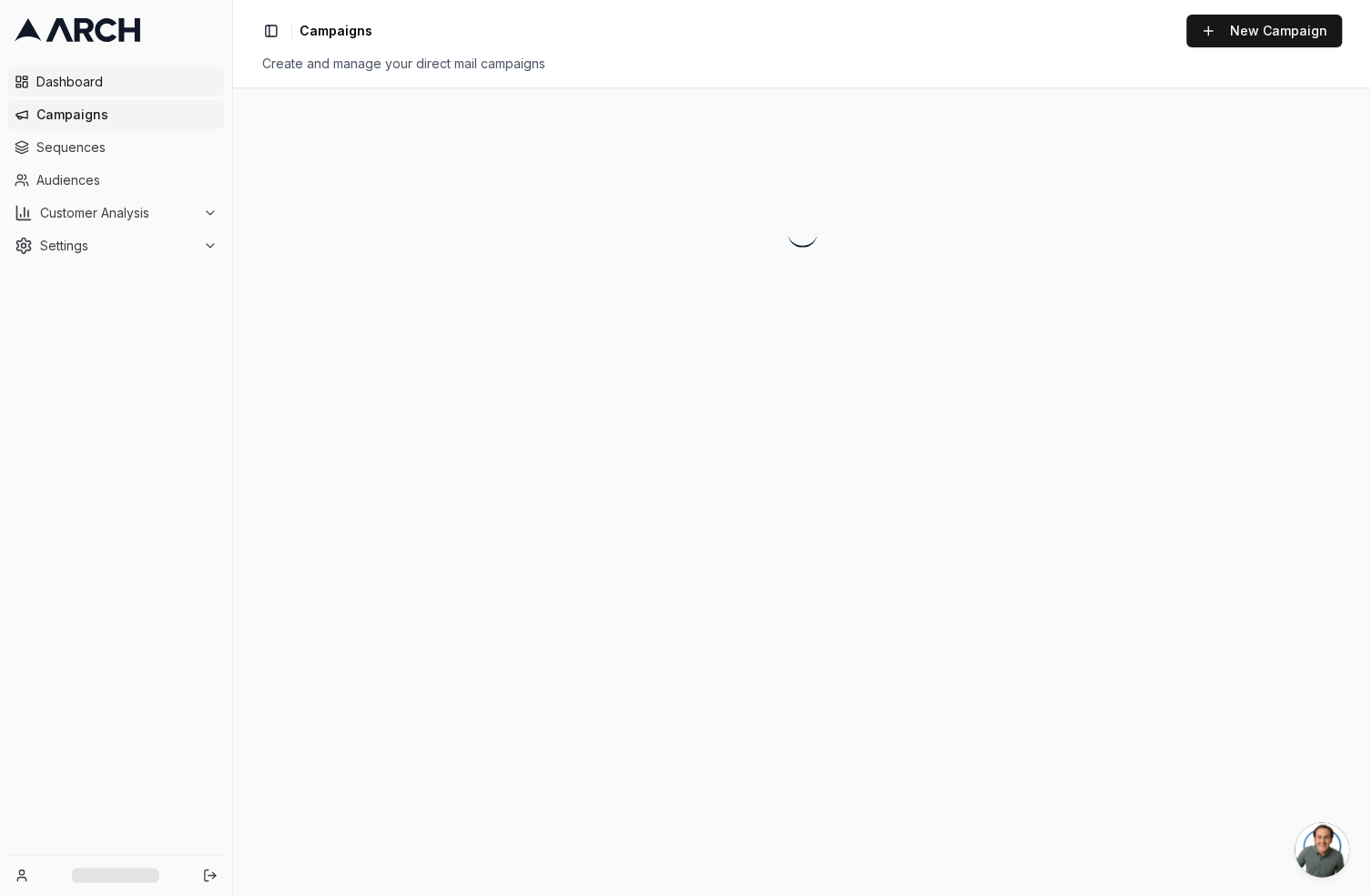 click on "Dashboard" at bounding box center (127, 82) 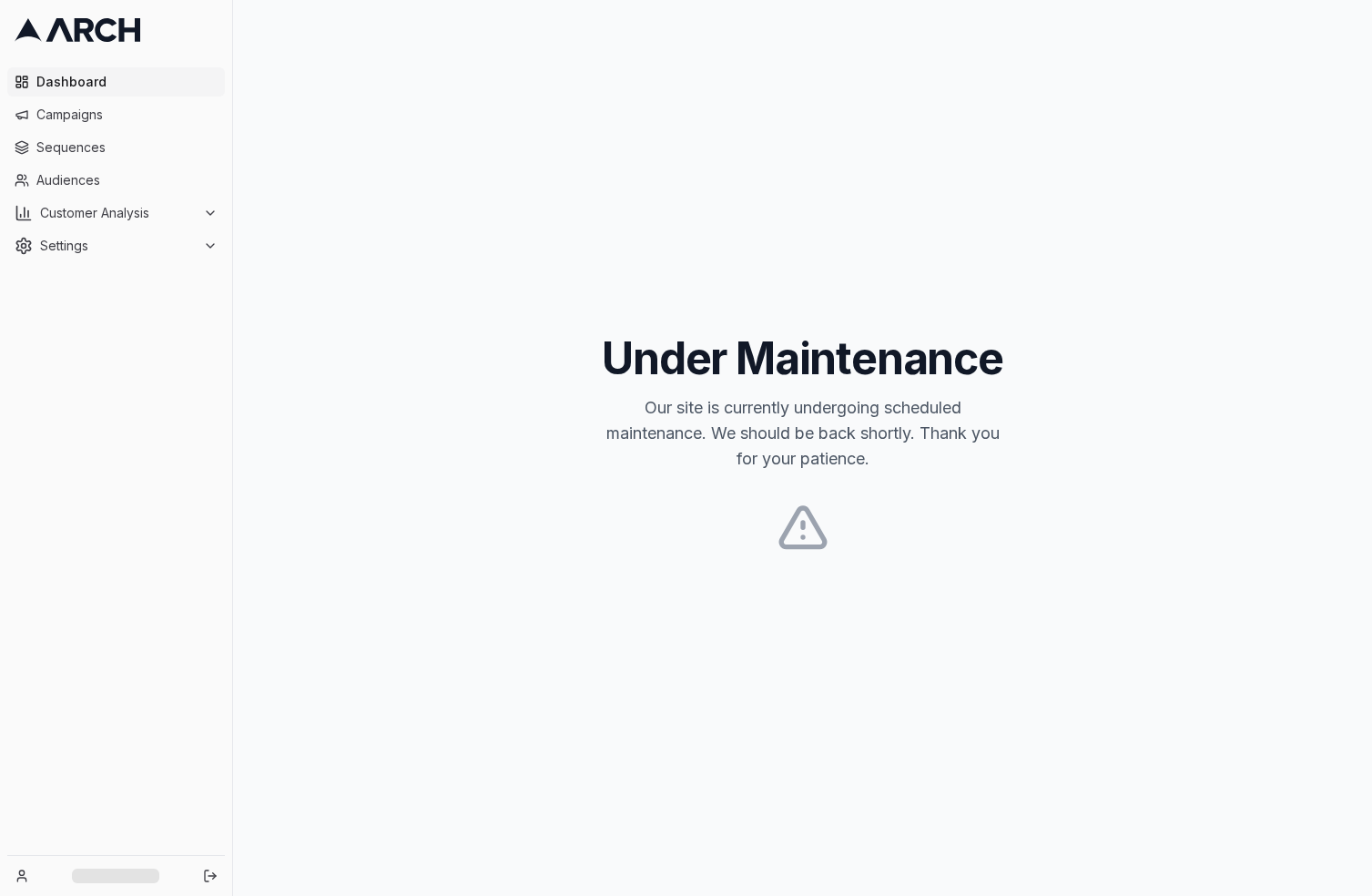 scroll, scrollTop: 0, scrollLeft: 0, axis: both 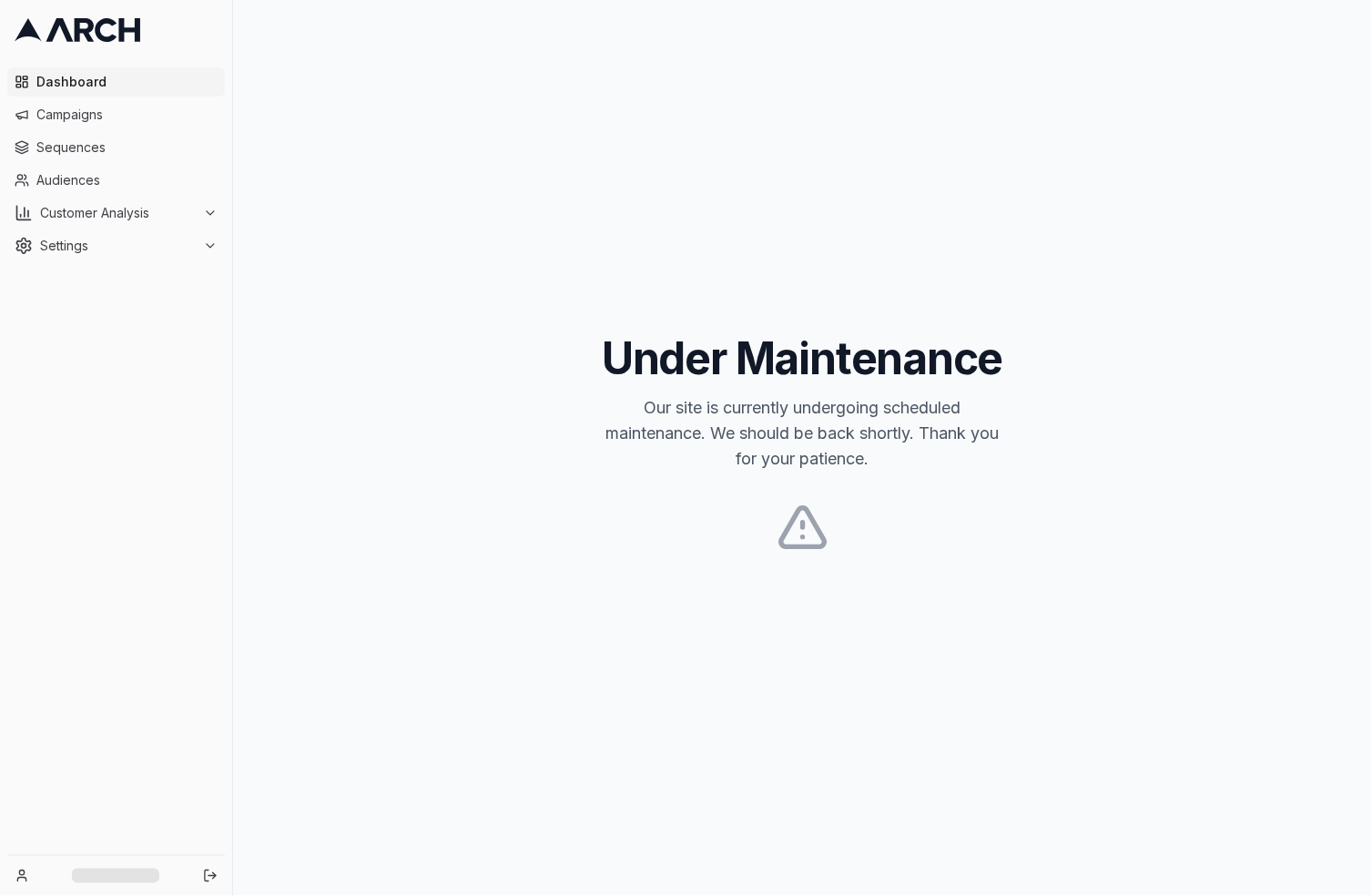 click at bounding box center (116, 30) 